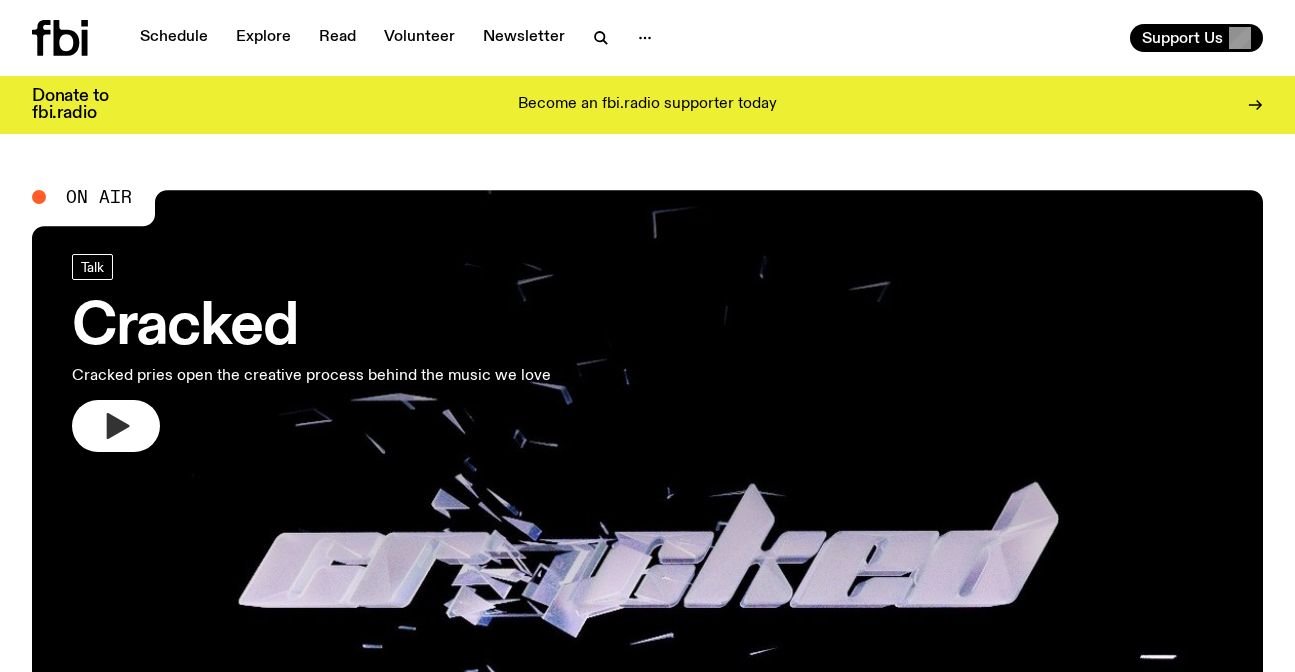 scroll, scrollTop: 0, scrollLeft: 0, axis: both 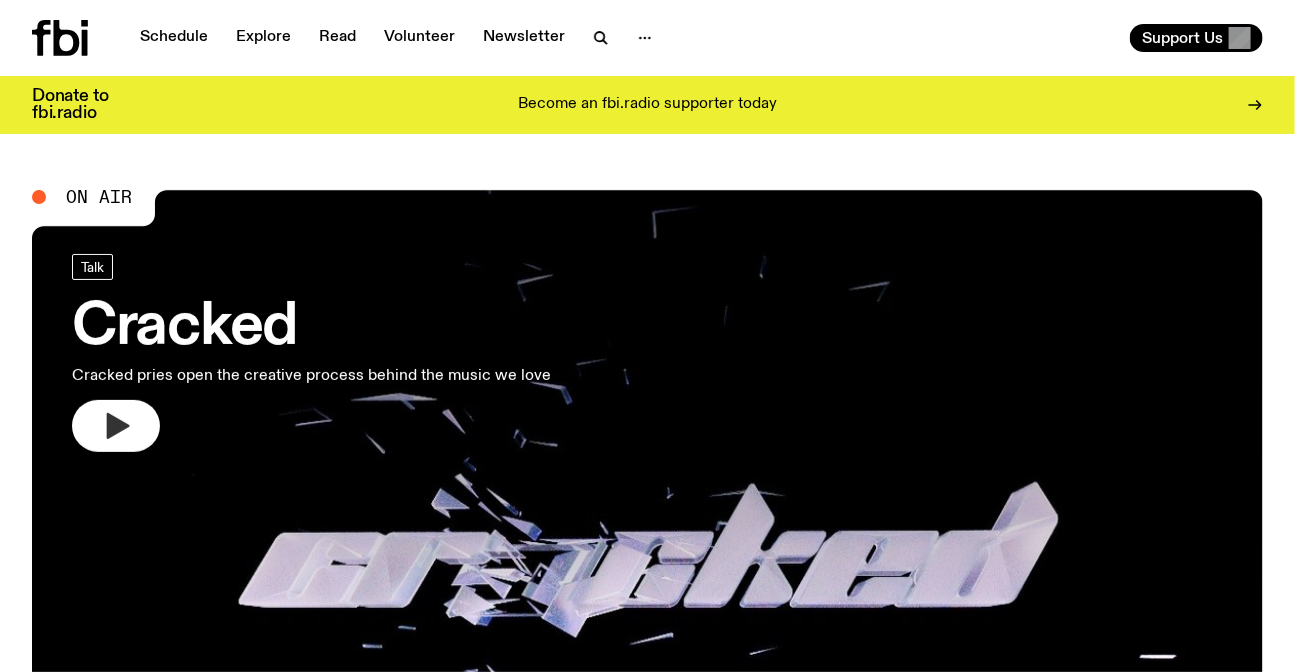 click 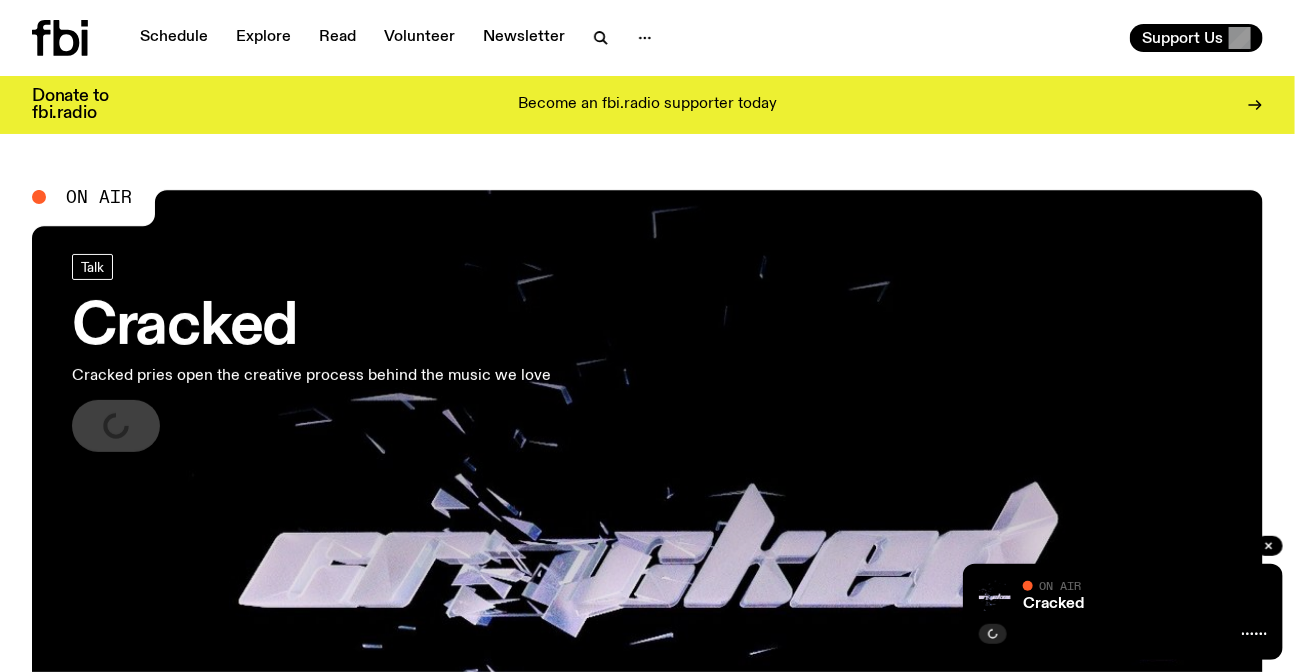 click on "On Air Talk Cracked Cracked pries open the creative process behind the music we love Up Next Lunch with Louisa Christie 1:00pm - 3:00pm  Up Next Lunch with Louisa Christie 1:00pm - 3:00pm  Featured episodes Talk No Going Home / Race Matters & All the Best  13.07.25 On Rotation The Playlist with Jim, Benny, and Raf 11.07.25 On Rotation Post-Rock Jazz +1 Arvos with Bri Kennedy ✩ Interview: Moin 07.07.25 Specialist 704 W HIGH ST with FearDorian 06.07.25 Specialist The Bridge with Diana Kalkoul (◦U ᴗ U◦) Interview w/Djanaba 09.07.25 Talk Mi-Kaisha - Out of the Box  03.07.25 DJ Mix The Midday Mix - FUKHED 11.07.25 On Rotation Dub Electronic +1 The Live Feed / Keanu Nelson 01.06.25 View More No Wave Soul Dream Pop Shuffle See all genres Latest articles Album of the Week NAPALM-Muzik –  Mona Mule 11.07.25 NAPALM-Muzik is like tuning a radio, surfing channels, walking through an arcade, the sounds that seep through the cracks in the wall when you walk past rehearsal rooms. Independent Artist of the Week . ." at bounding box center [647, 2562] 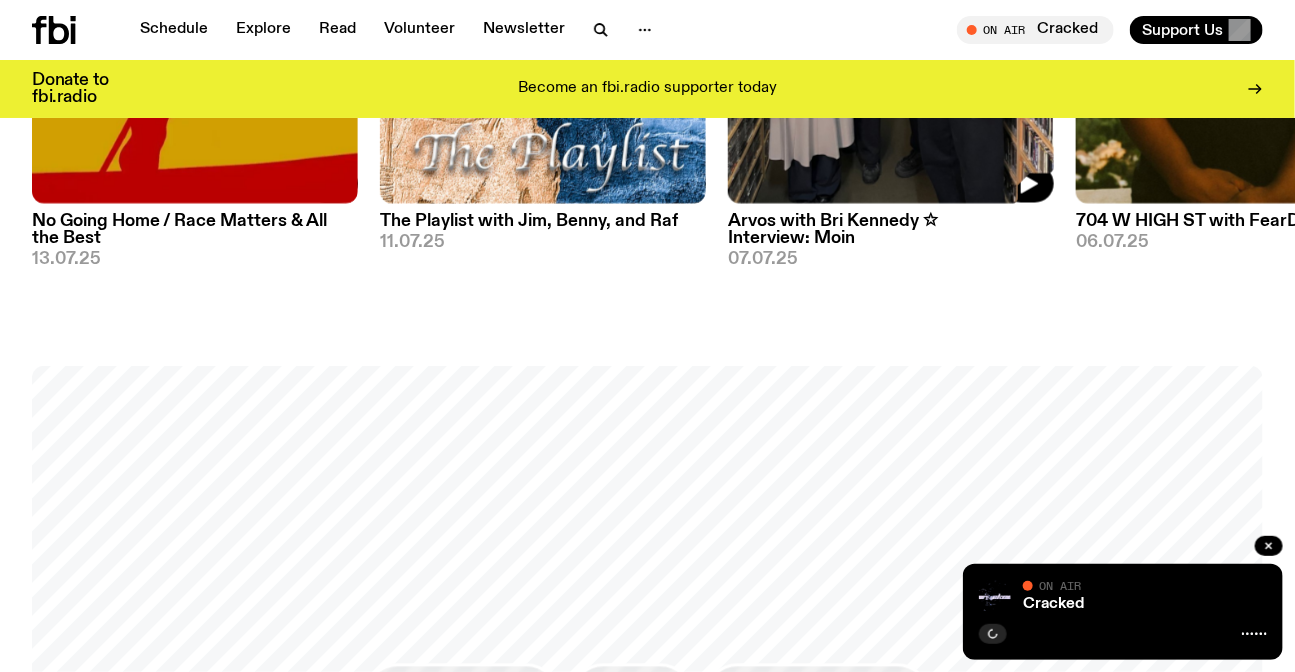 scroll, scrollTop: 801, scrollLeft: 0, axis: vertical 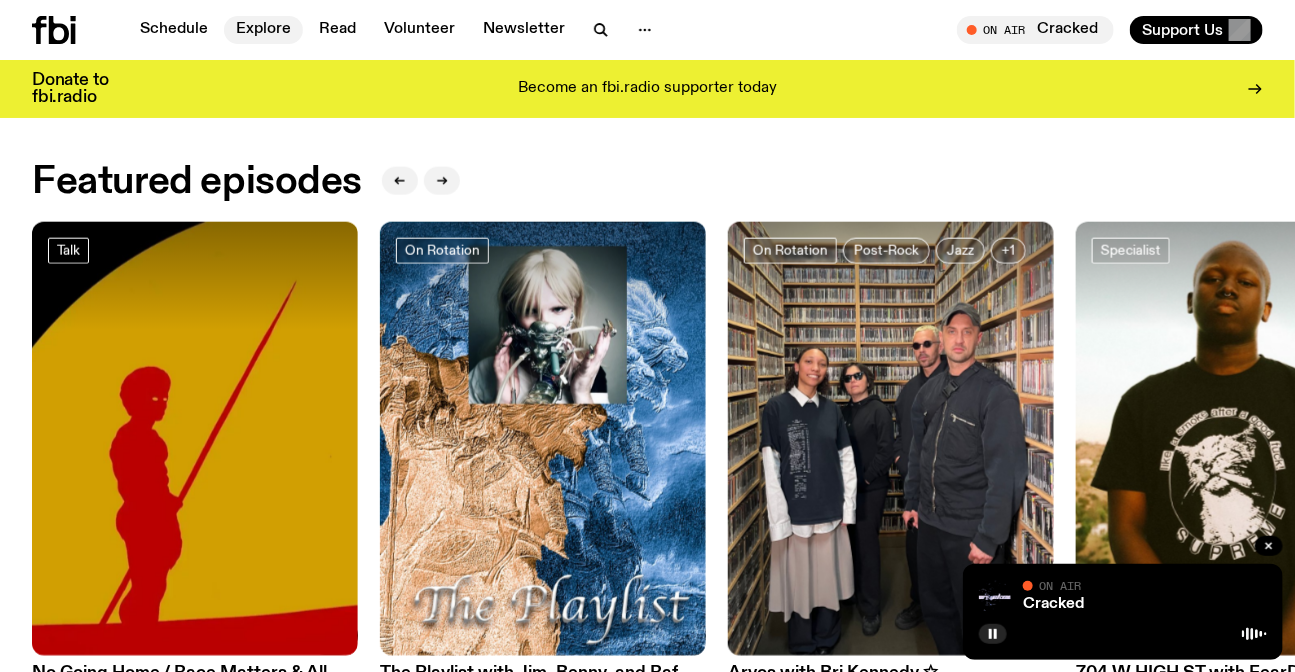 click on "Explore" at bounding box center [263, 30] 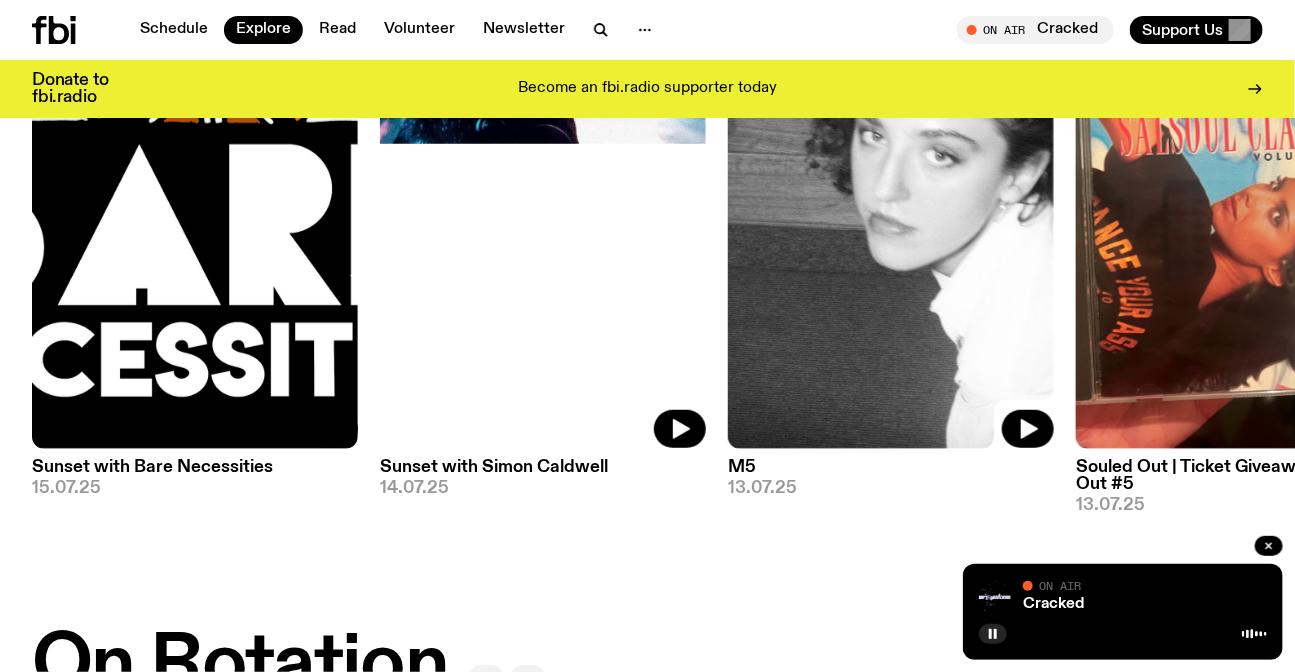 scroll, scrollTop: 260, scrollLeft: 0, axis: vertical 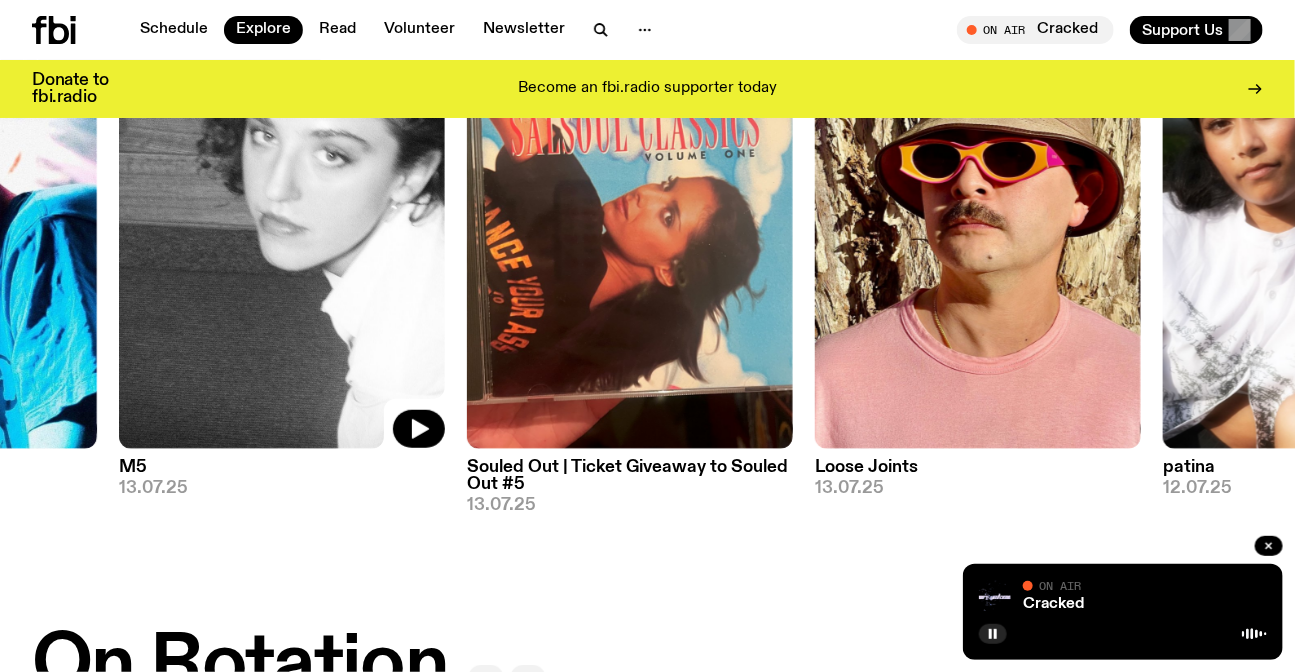 drag, startPoint x: 863, startPoint y: 318, endPoint x: 398, endPoint y: 317, distance: 465.00107 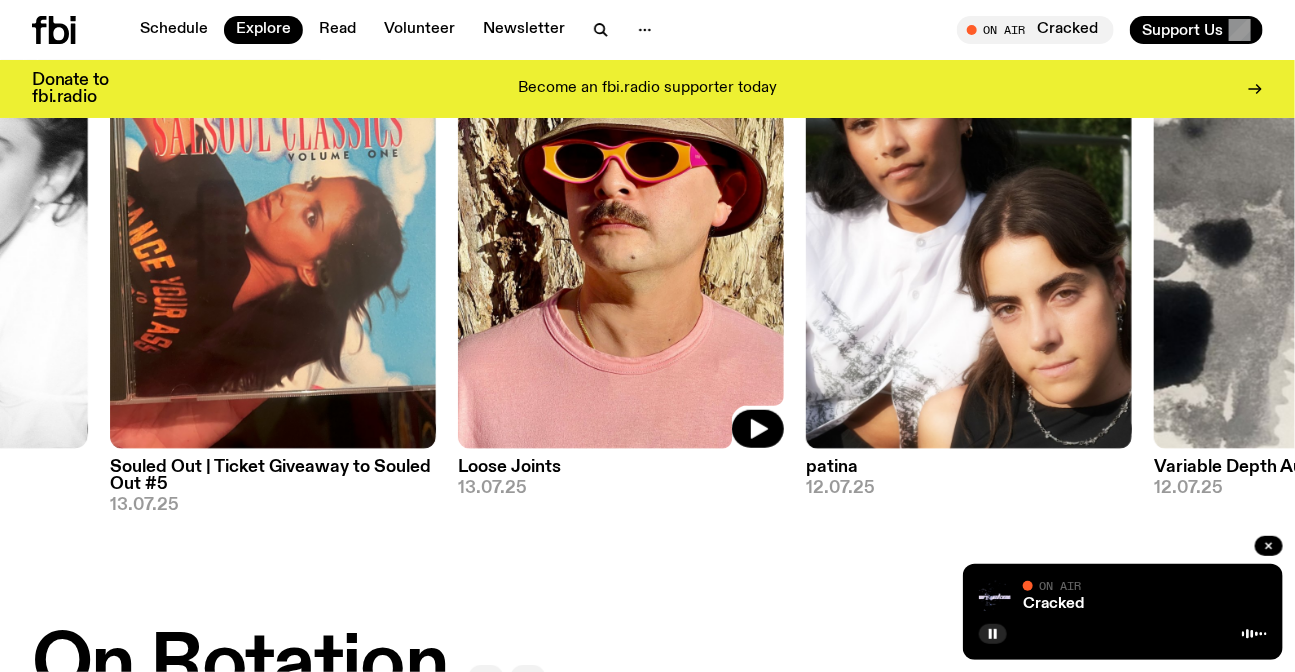 drag, startPoint x: 685, startPoint y: 328, endPoint x: 340, endPoint y: 332, distance: 345.0232 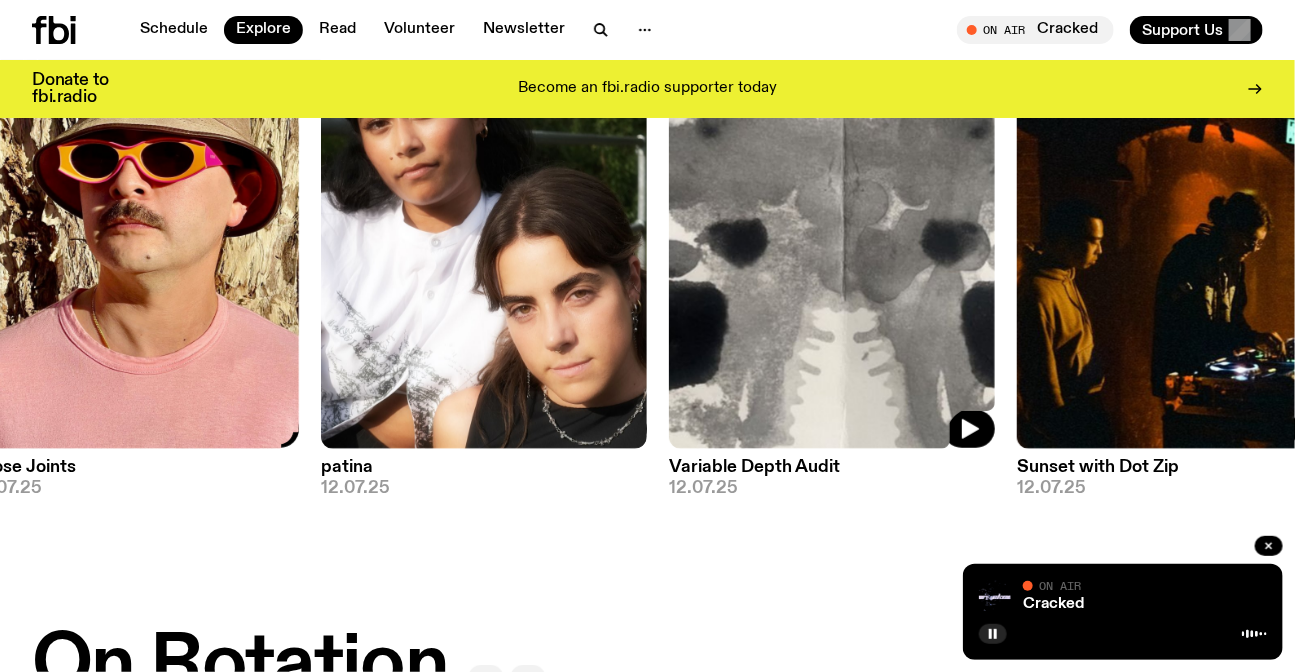 drag, startPoint x: 956, startPoint y: 338, endPoint x: 63, endPoint y: 337, distance: 893.00055 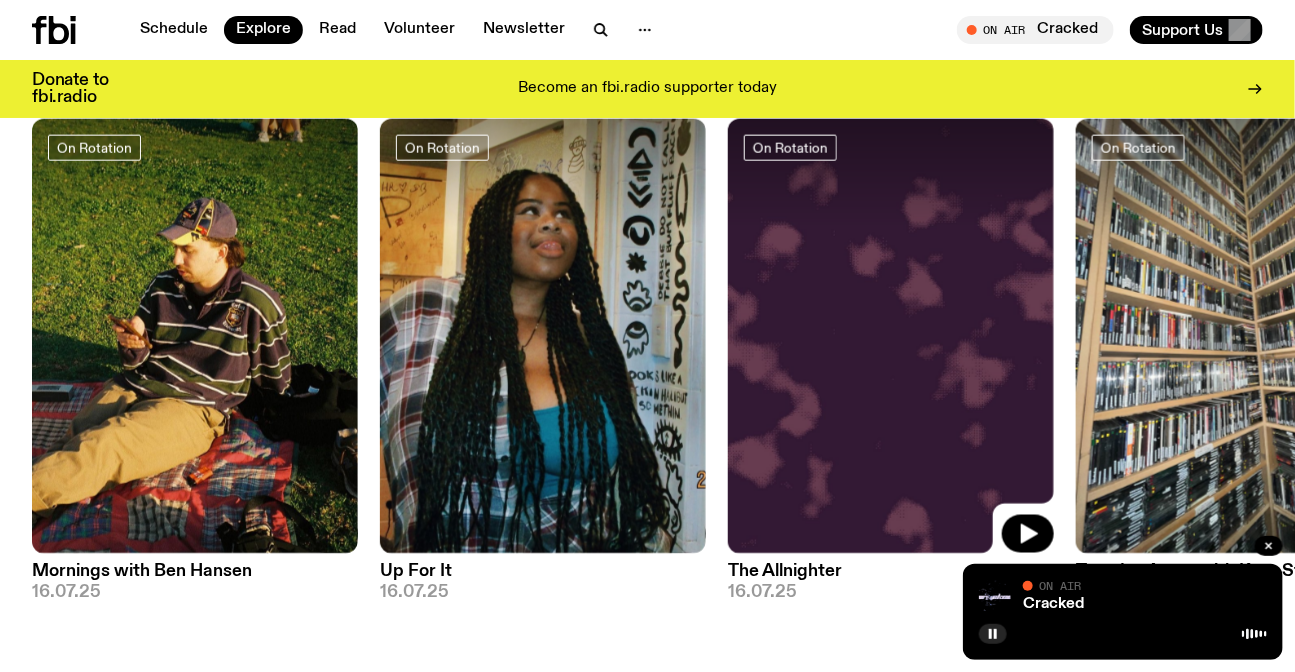scroll, scrollTop: 896, scrollLeft: 0, axis: vertical 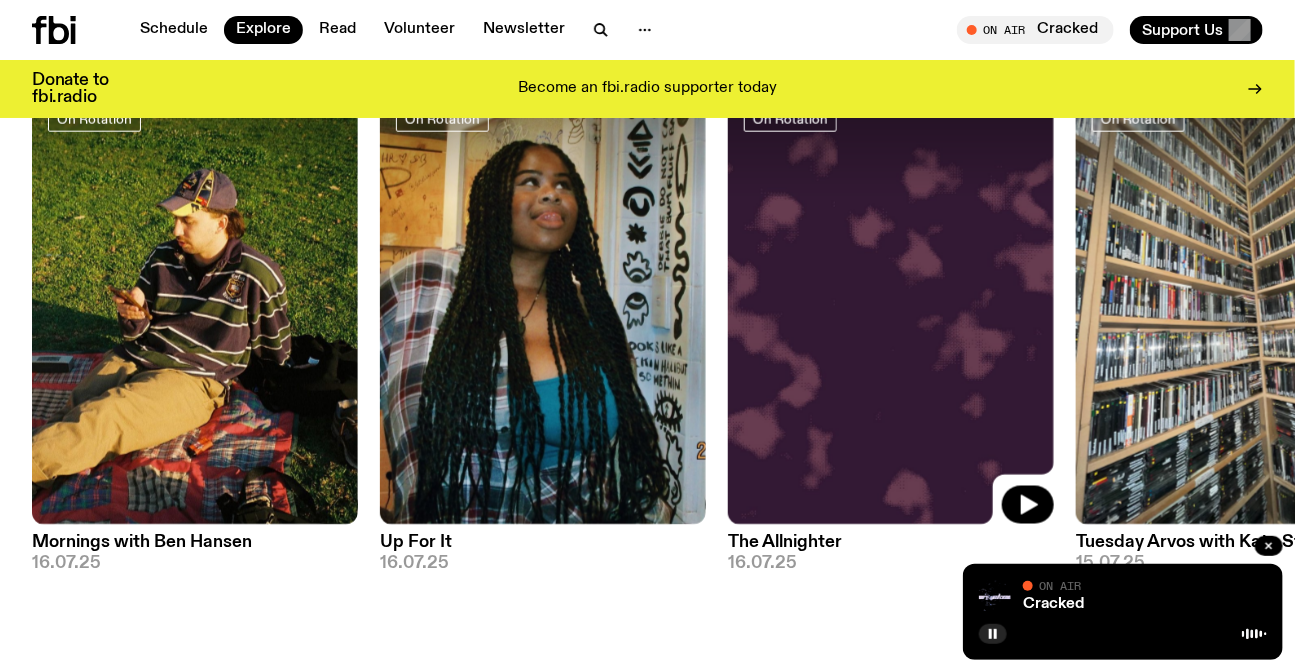 click 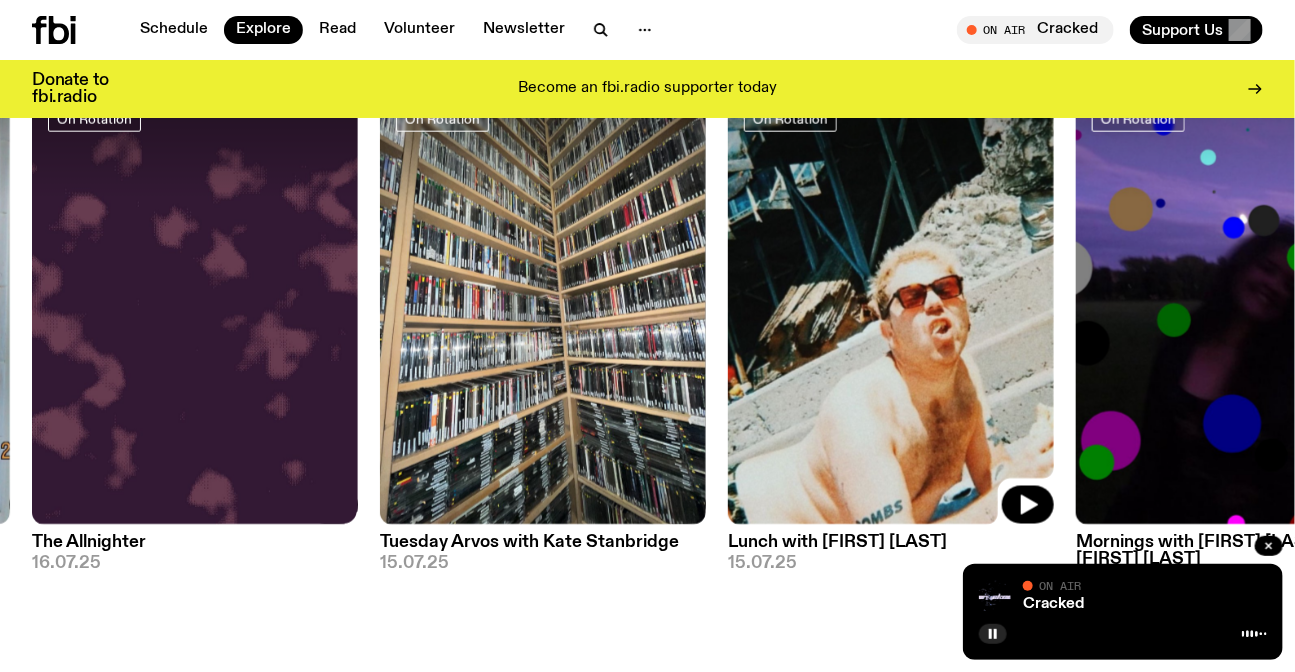 drag, startPoint x: 758, startPoint y: 388, endPoint x: 129, endPoint y: 388, distance: 629 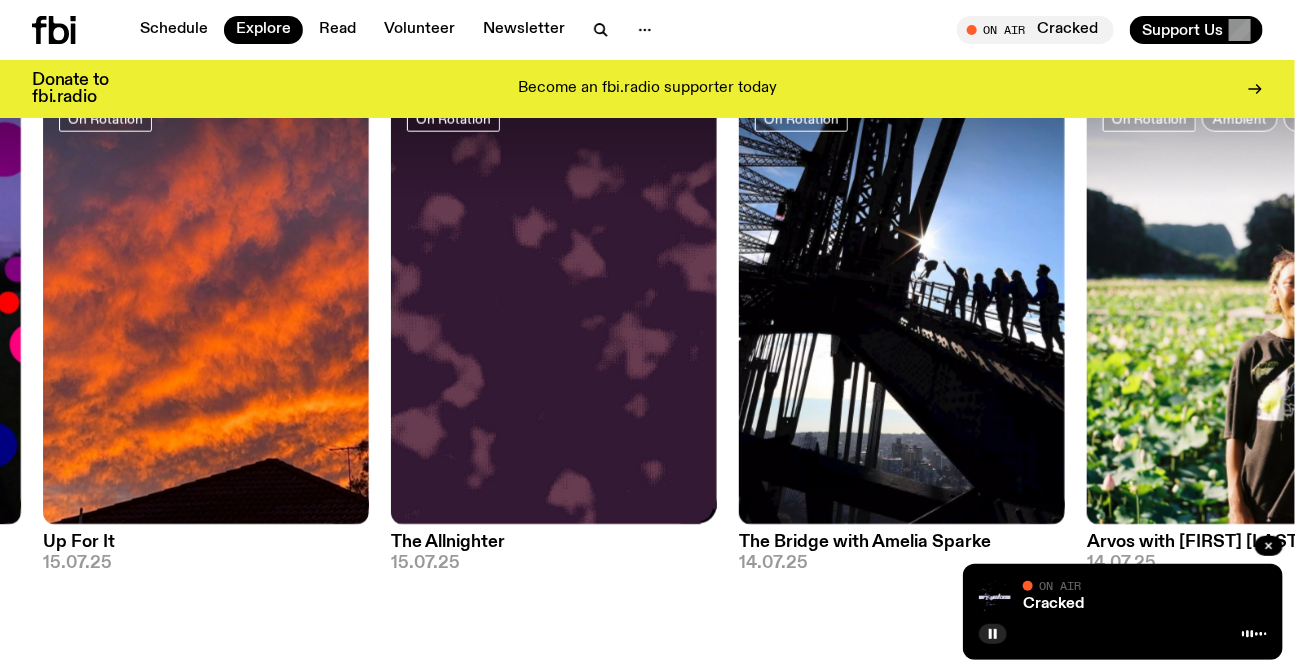 drag, startPoint x: 960, startPoint y: 399, endPoint x: 328, endPoint y: 397, distance: 632.0032 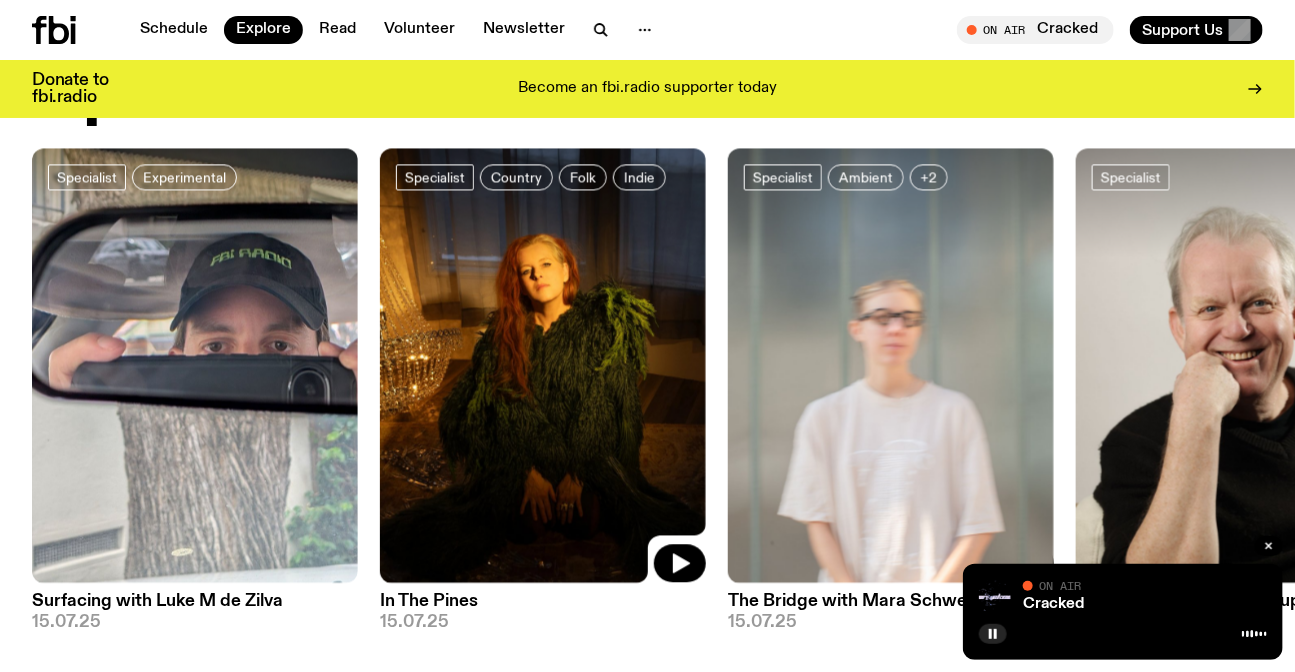 scroll, scrollTop: 1623, scrollLeft: 0, axis: vertical 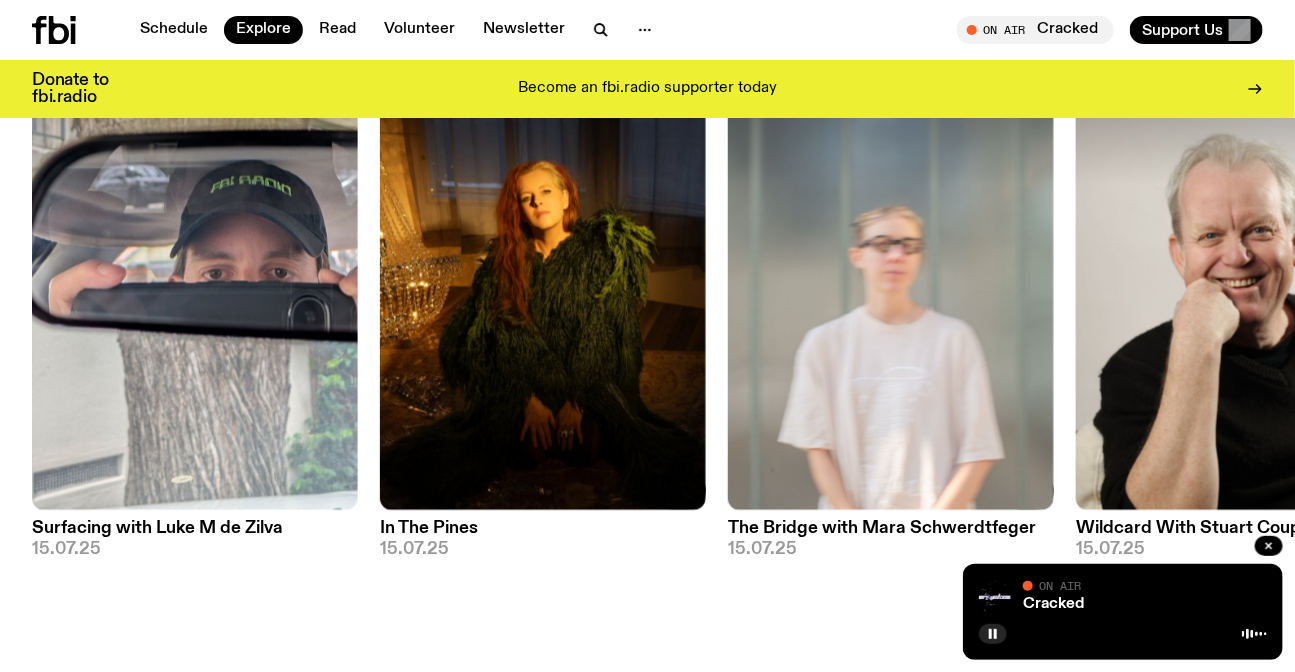 drag, startPoint x: 1220, startPoint y: 298, endPoint x: 233, endPoint y: 300, distance: 987.002 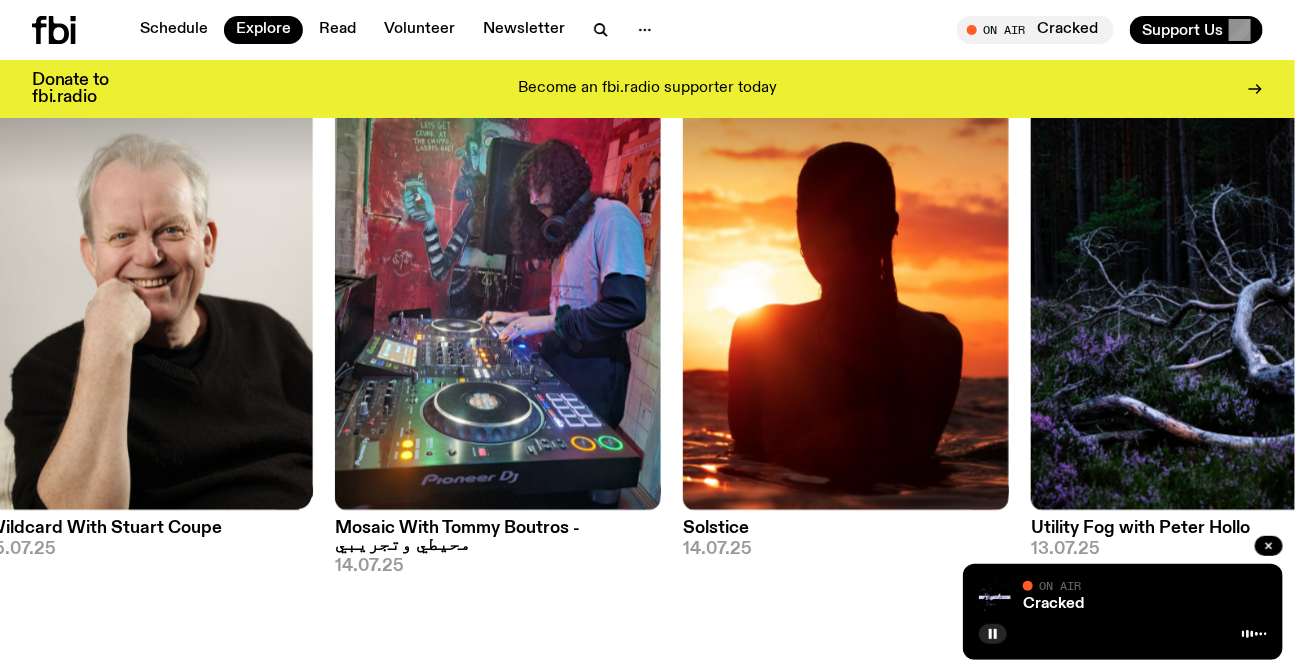 drag, startPoint x: 1188, startPoint y: 318, endPoint x: 378, endPoint y: 326, distance: 810.0395 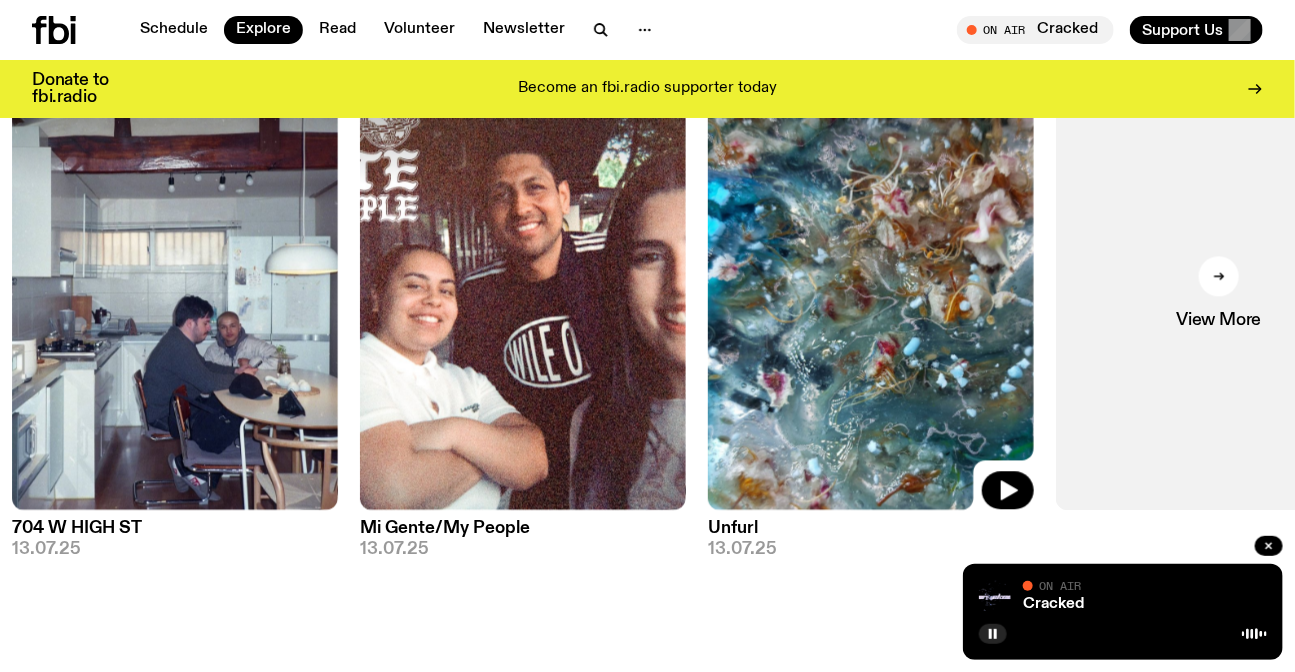 drag, startPoint x: 1062, startPoint y: 343, endPoint x: 248, endPoint y: 339, distance: 814.0098 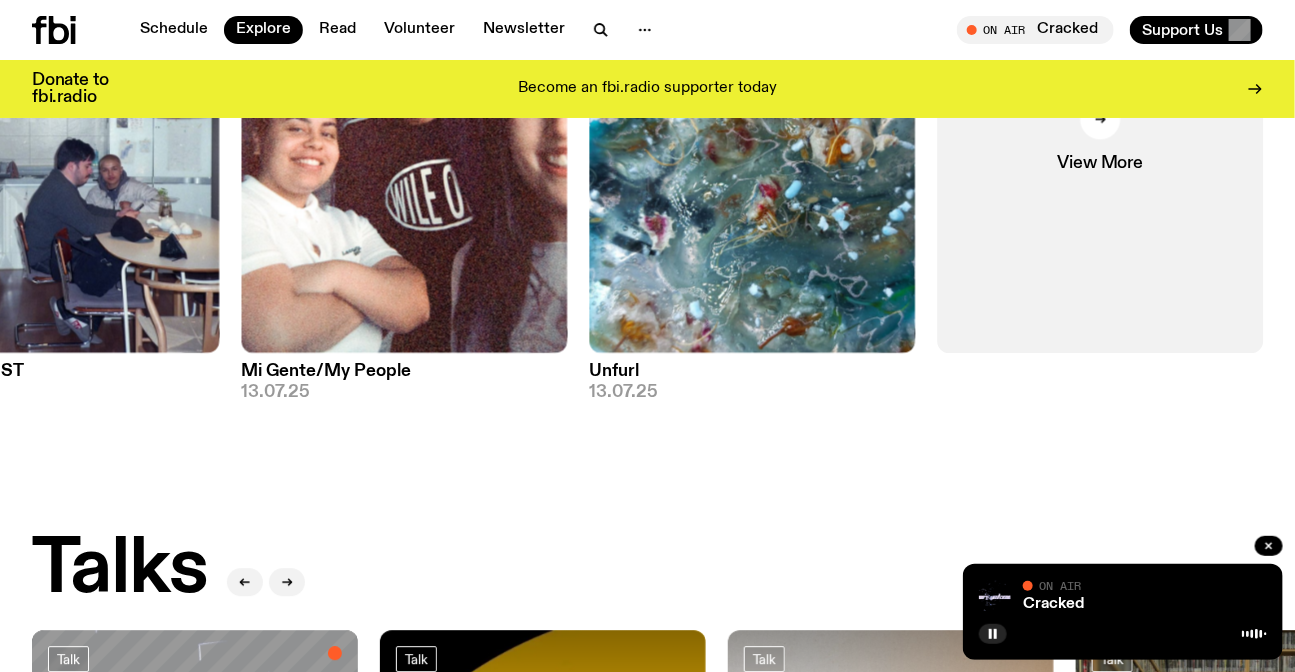 scroll, scrollTop: 1714, scrollLeft: 0, axis: vertical 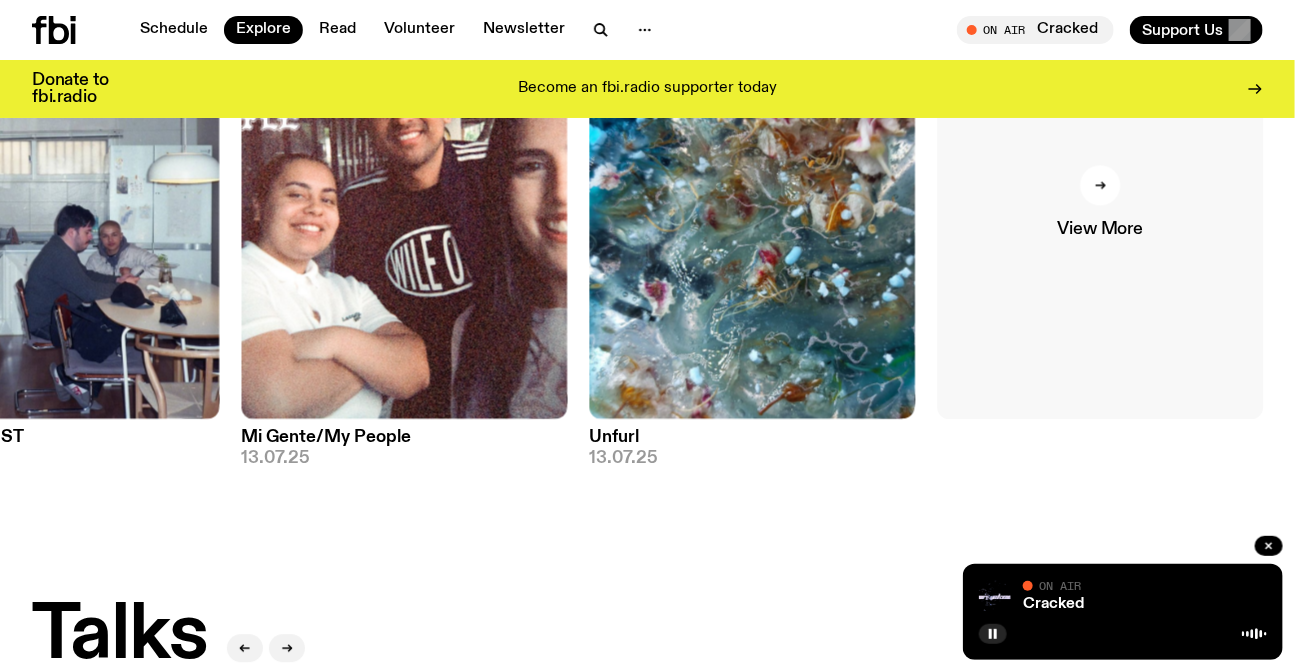 click on "View More" 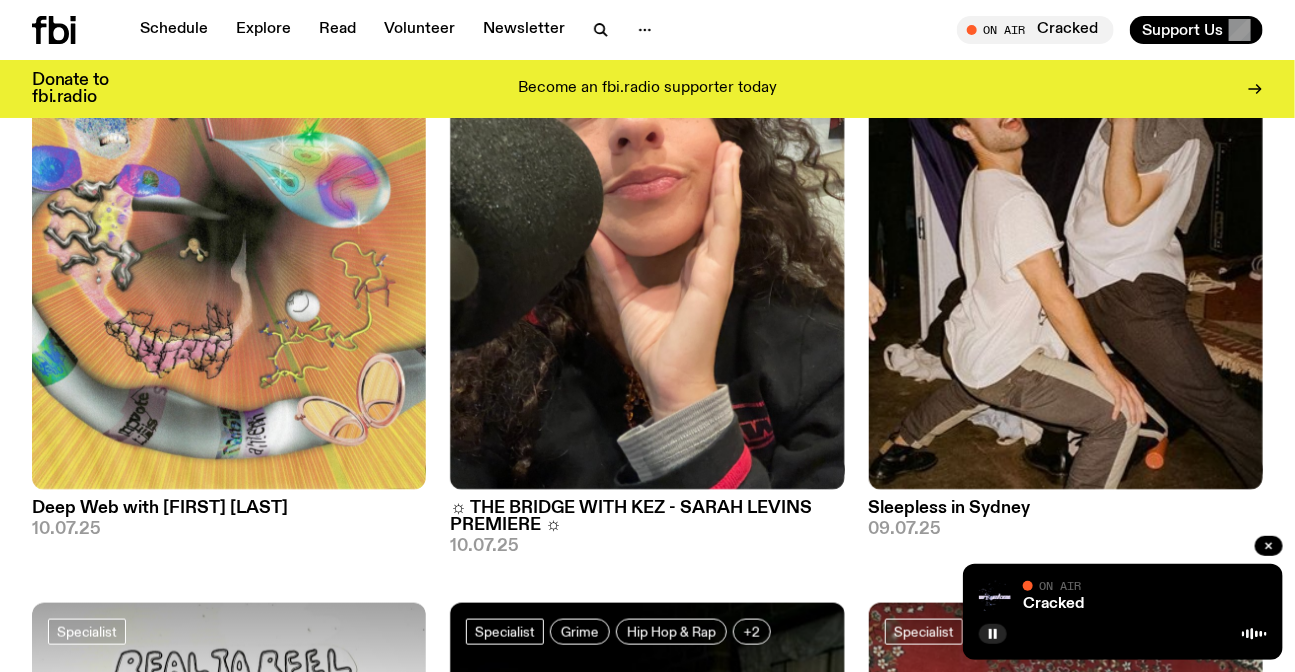 scroll, scrollTop: 3715, scrollLeft: 0, axis: vertical 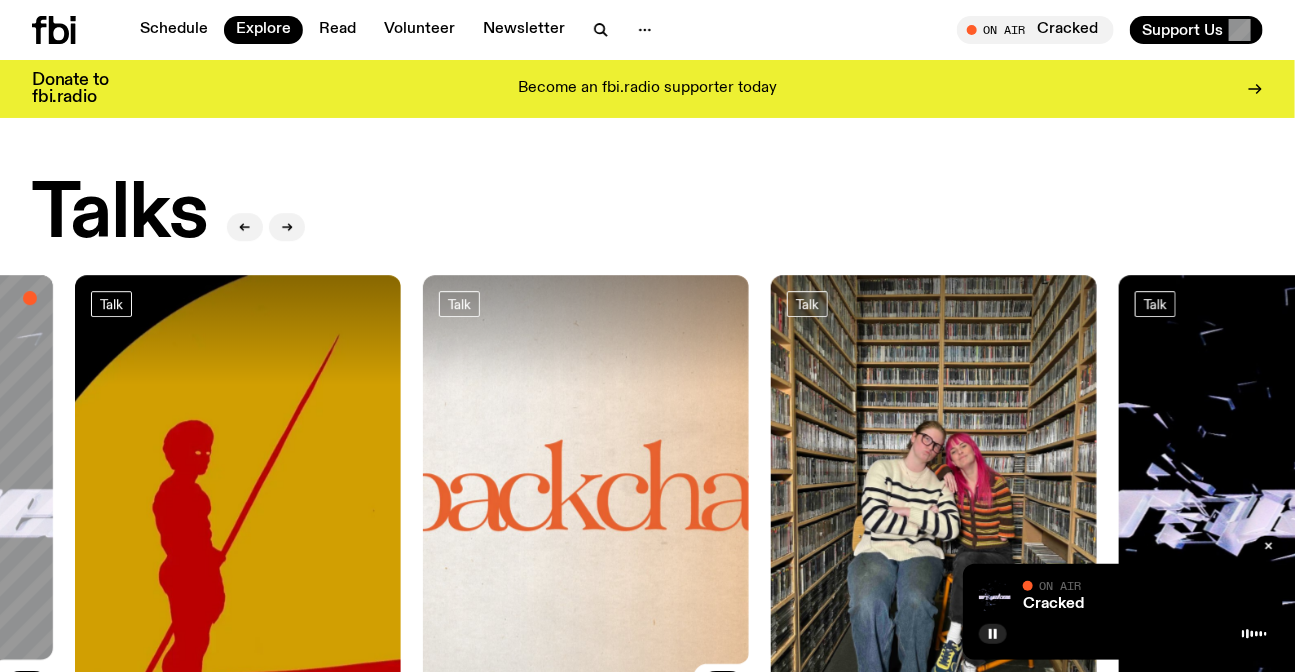 drag, startPoint x: 761, startPoint y: 382, endPoint x: 402, endPoint y: 385, distance: 359.01254 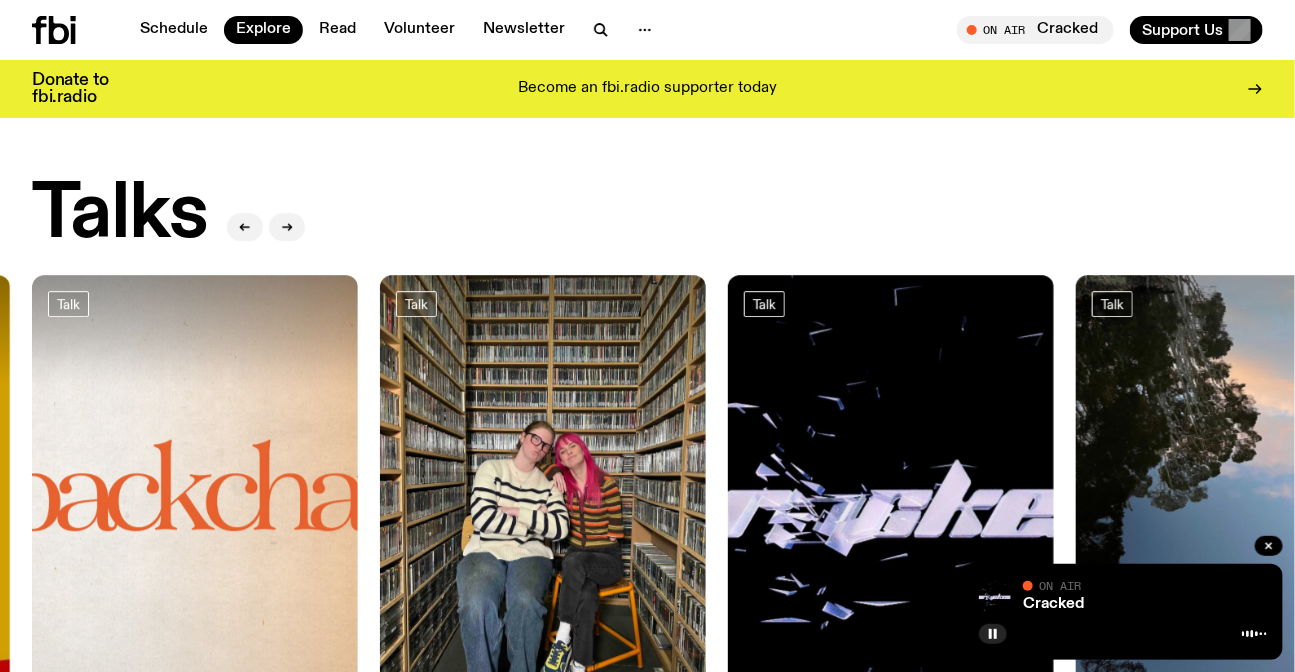 scroll, scrollTop: 2317, scrollLeft: 0, axis: vertical 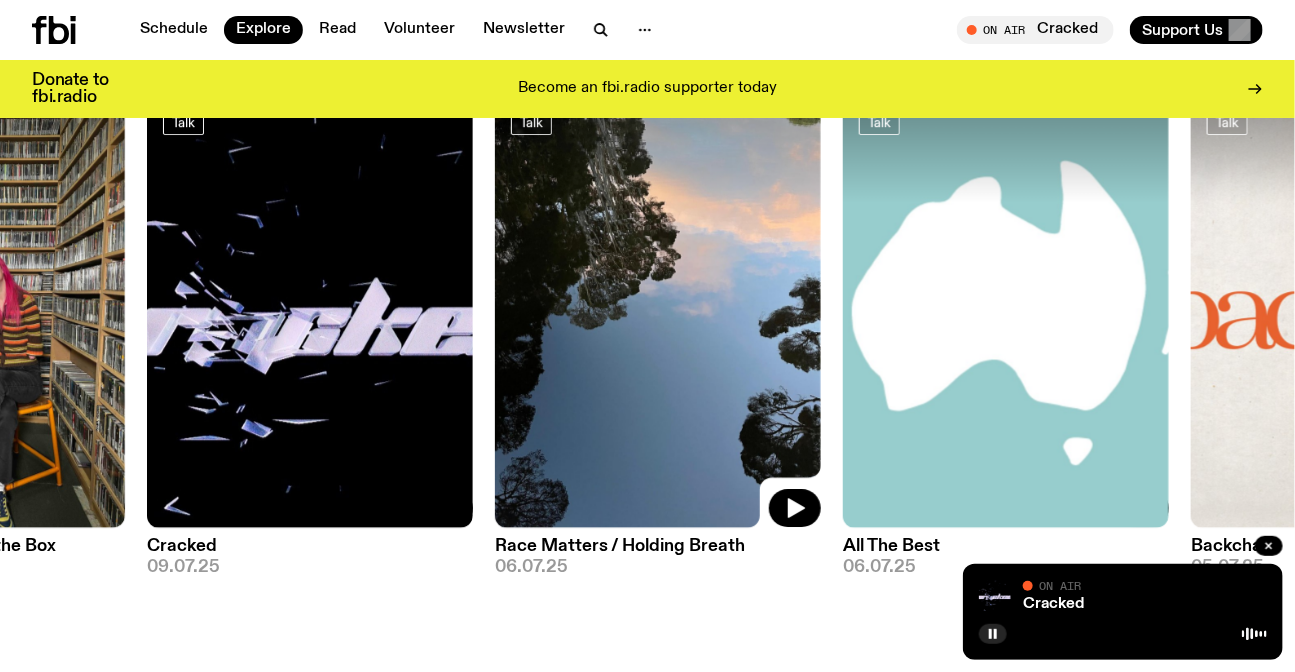 drag, startPoint x: 1197, startPoint y: 299, endPoint x: 262, endPoint y: 345, distance: 936.13086 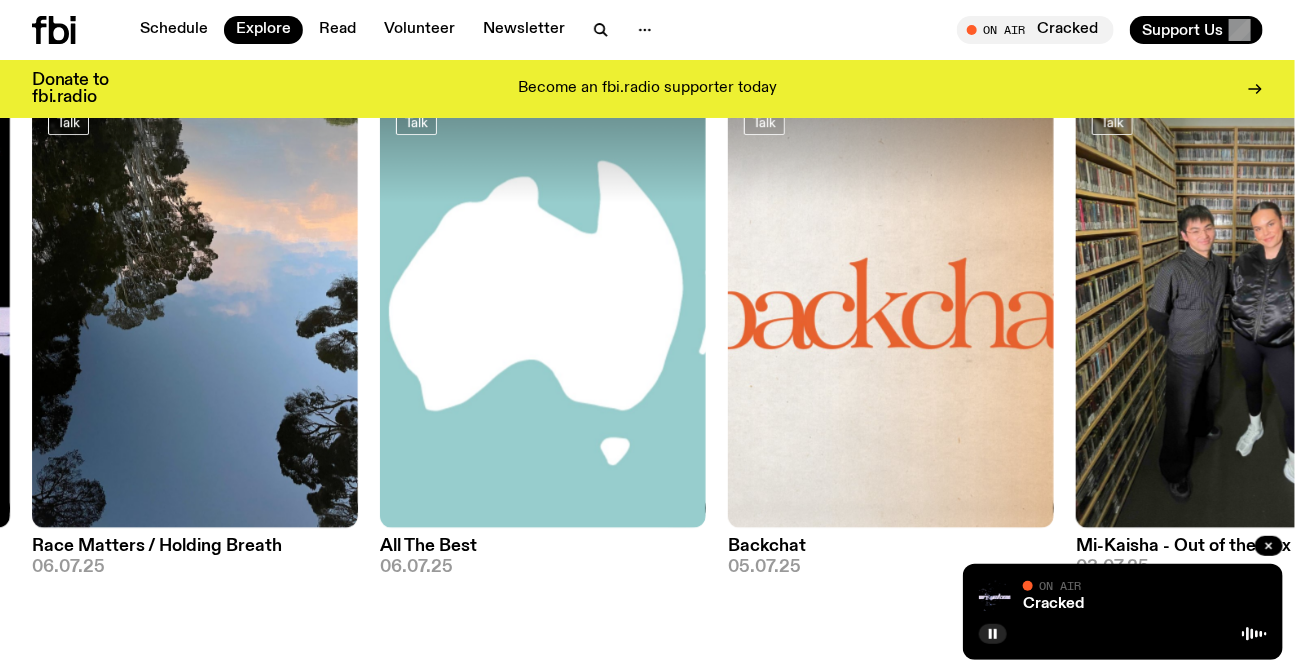 drag, startPoint x: 364, startPoint y: 334, endPoint x: 127, endPoint y: 325, distance: 237.17082 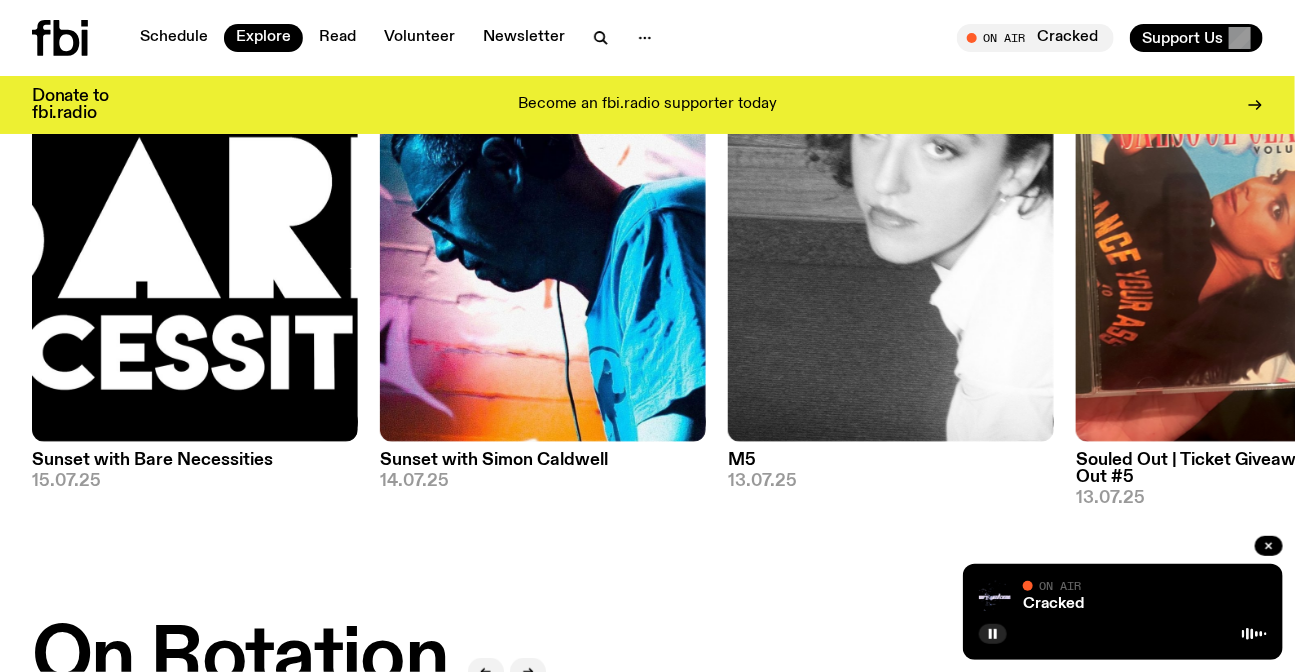 scroll, scrollTop: 0, scrollLeft: 0, axis: both 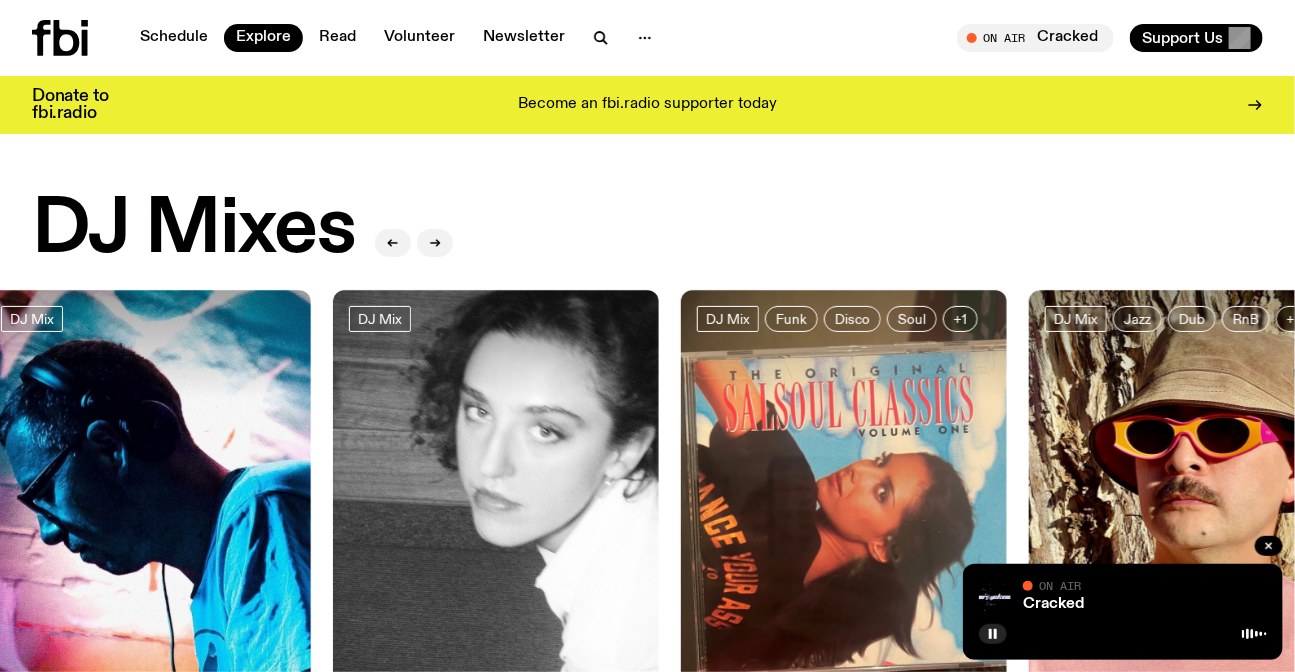 drag, startPoint x: 870, startPoint y: 463, endPoint x: 433, endPoint y: 441, distance: 437.55344 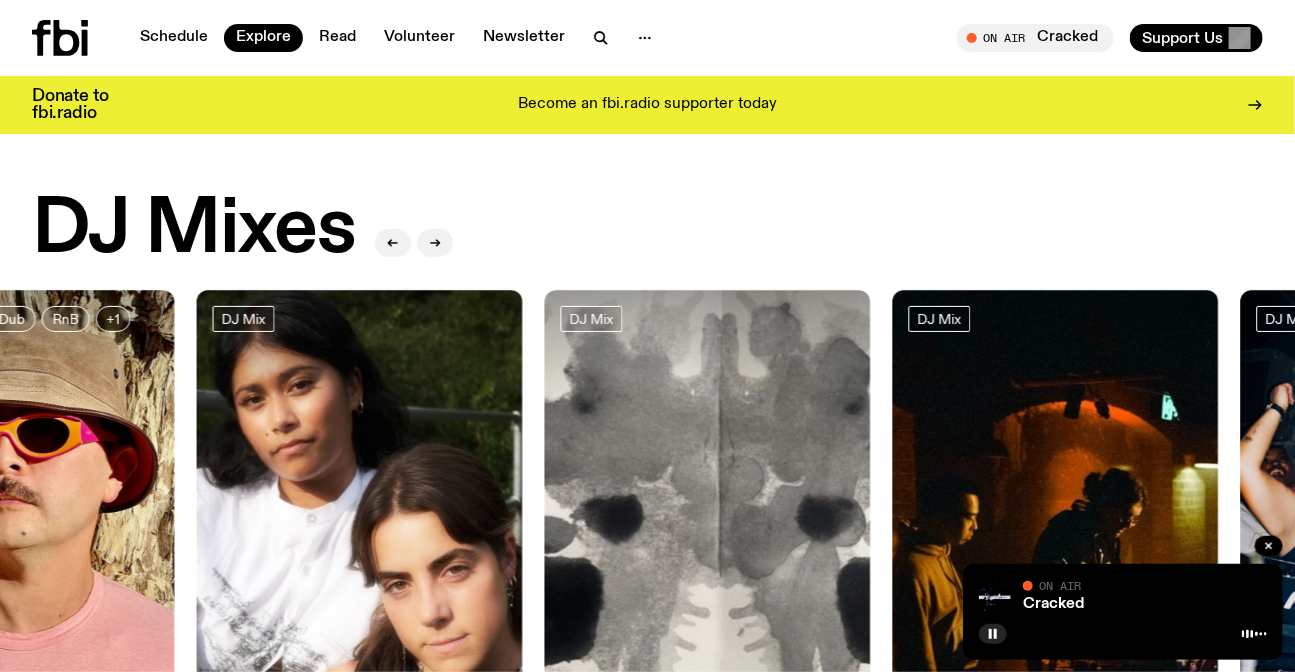 drag, startPoint x: 558, startPoint y: 469, endPoint x: 429, endPoint y: 428, distance: 135.35878 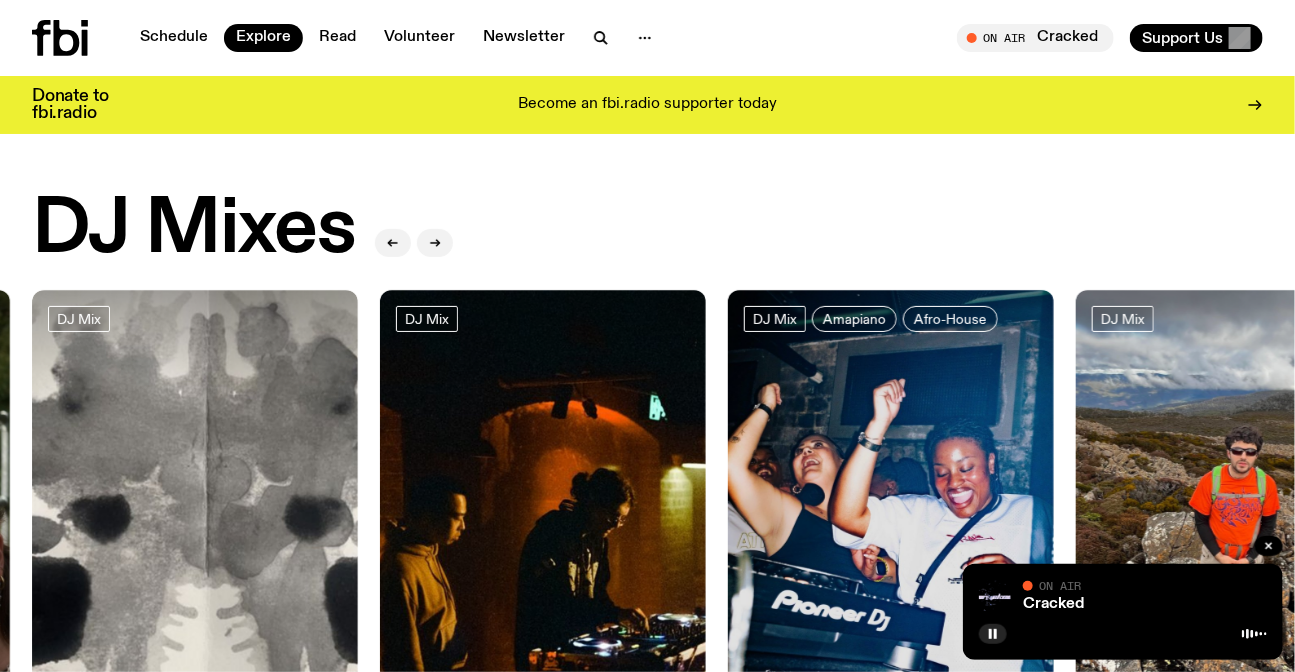 drag, startPoint x: 1141, startPoint y: 428, endPoint x: 164, endPoint y: 435, distance: 977.0251 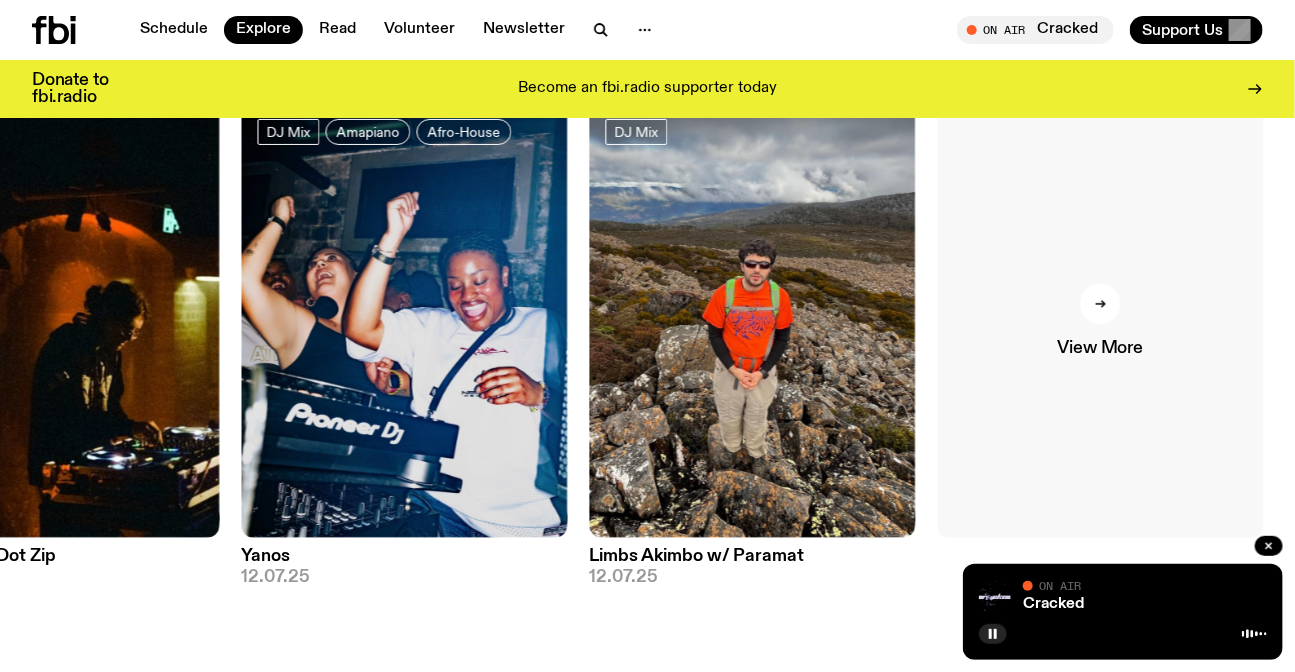 scroll, scrollTop: 175, scrollLeft: 0, axis: vertical 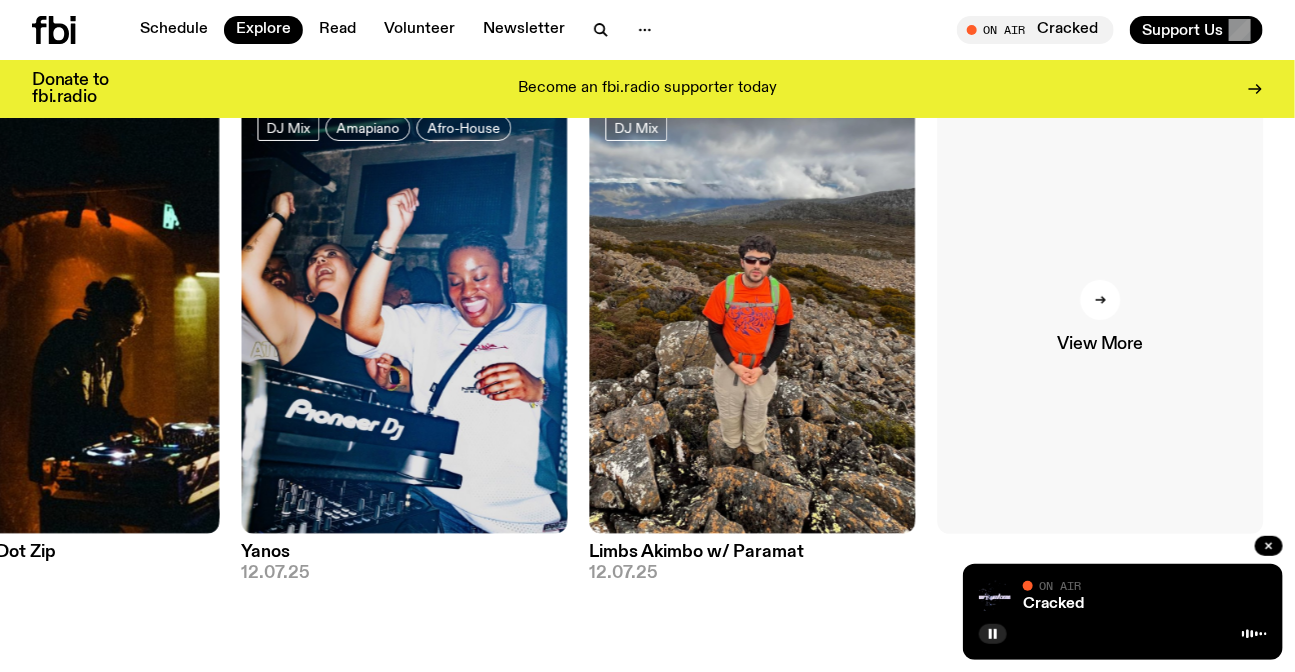 click on "View More" 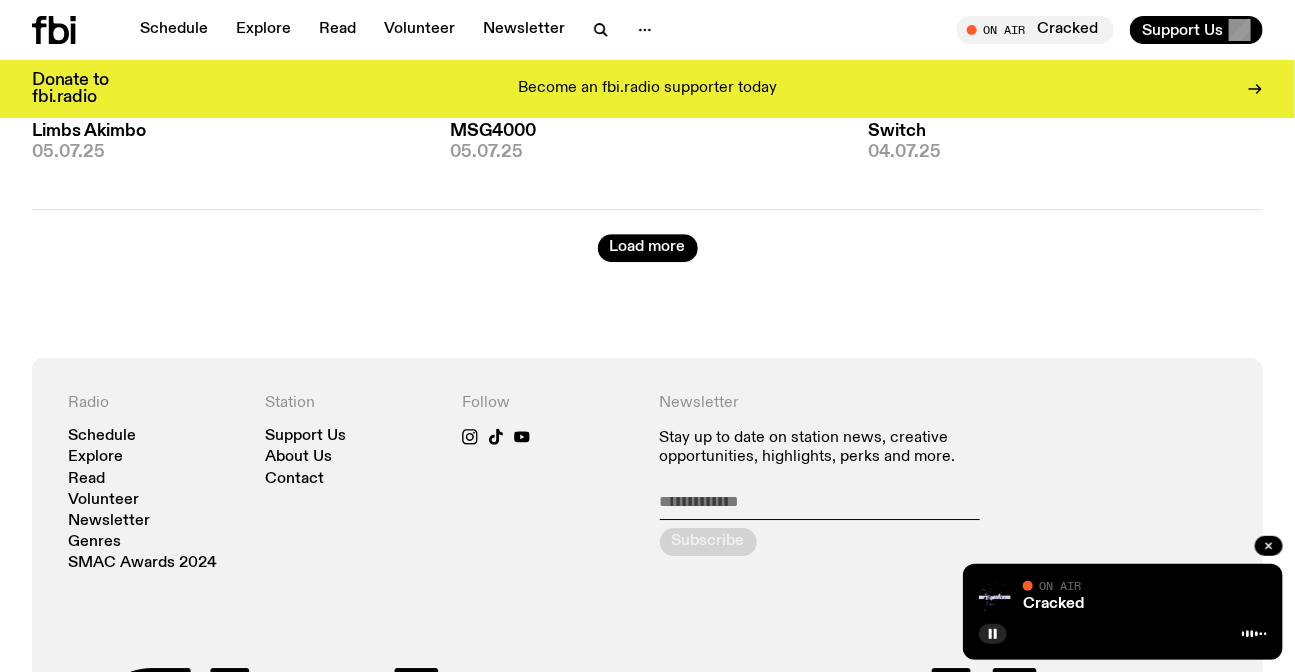 scroll, scrollTop: 4800, scrollLeft: 0, axis: vertical 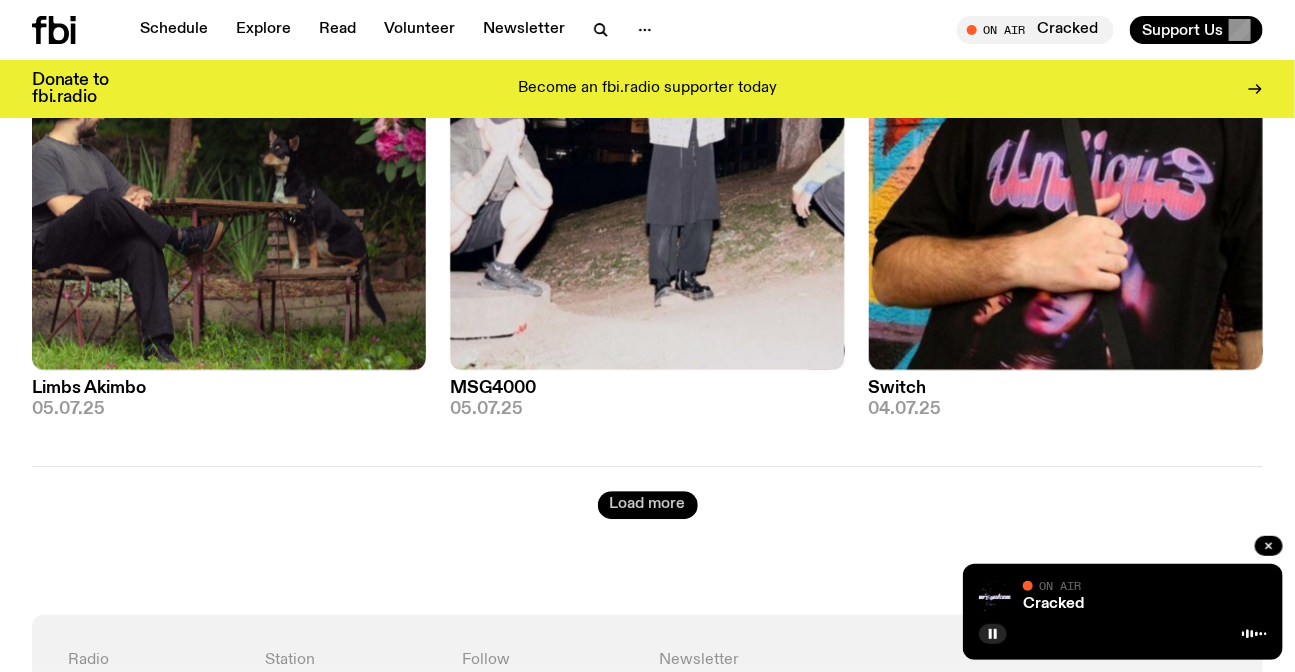 click on "Load more" at bounding box center (648, 505) 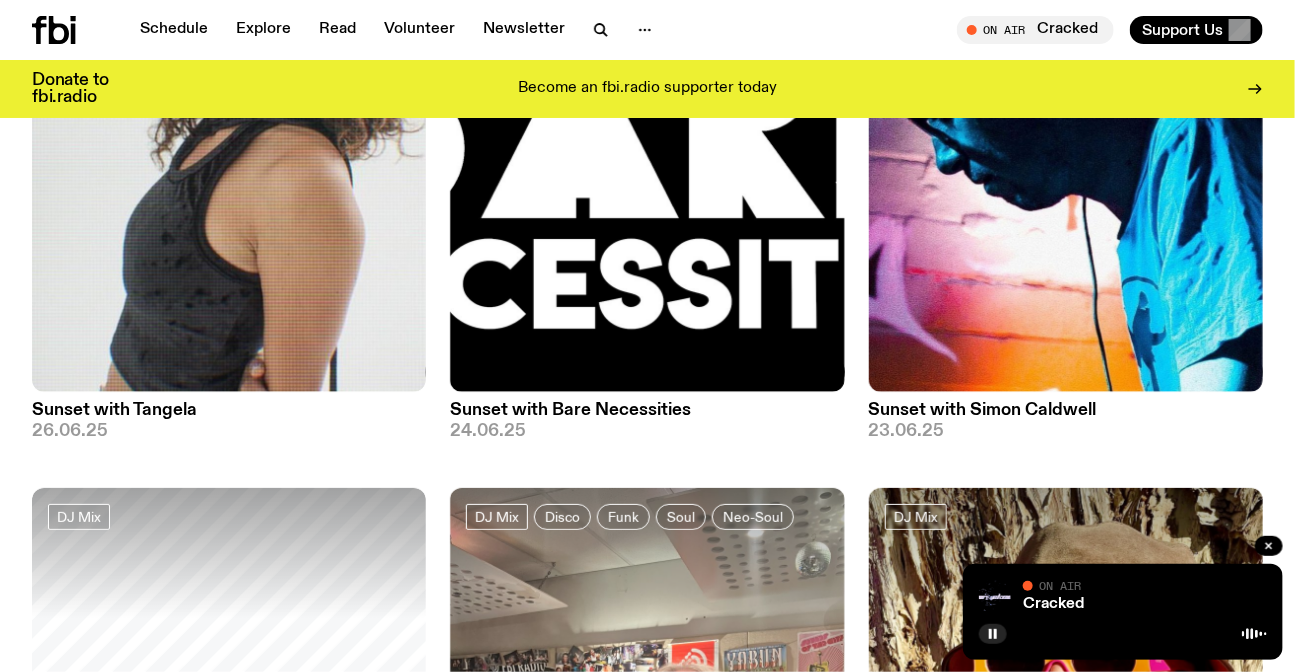 scroll, scrollTop: 9072, scrollLeft: 0, axis: vertical 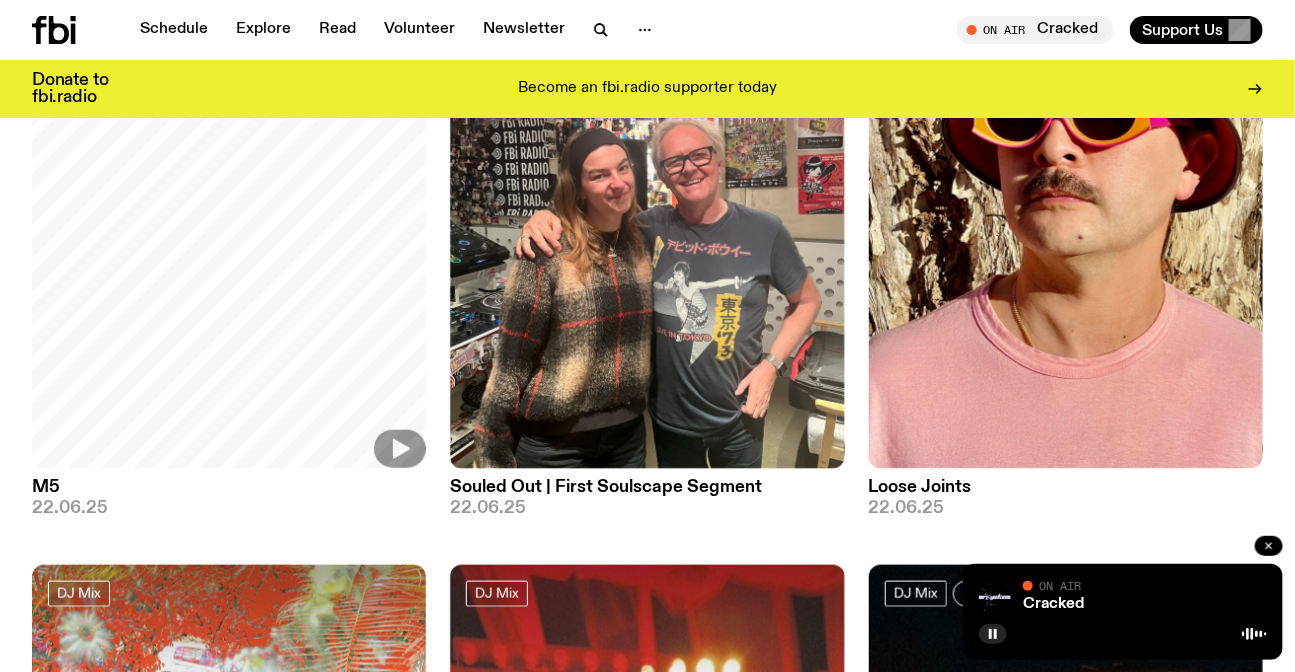 click at bounding box center [1269, 546] 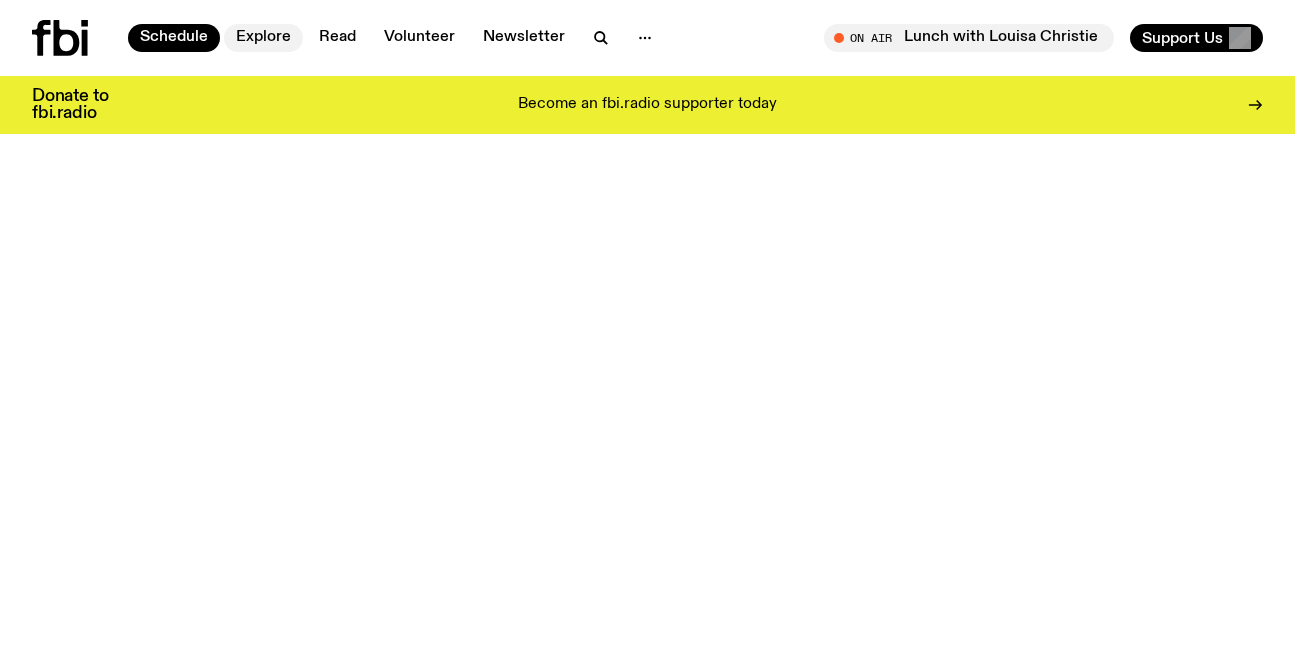 scroll, scrollTop: 0, scrollLeft: 0, axis: both 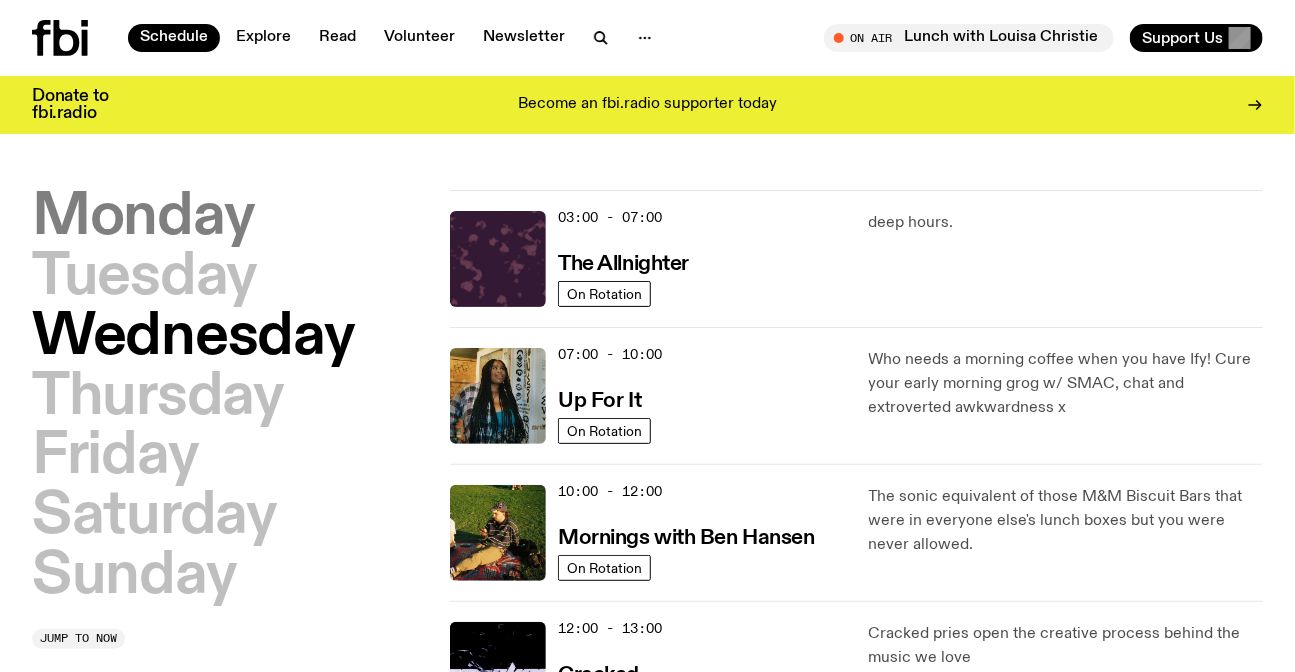 click on "Monday" at bounding box center (143, 218) 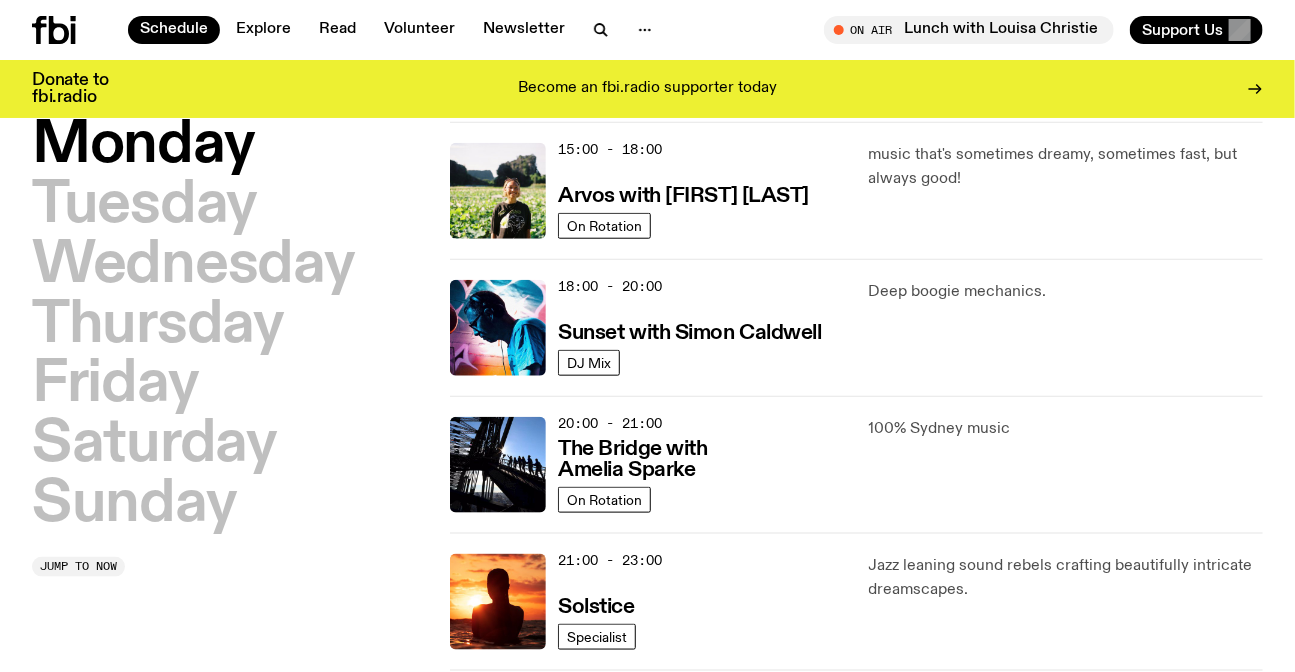 scroll, scrollTop: 600, scrollLeft: 0, axis: vertical 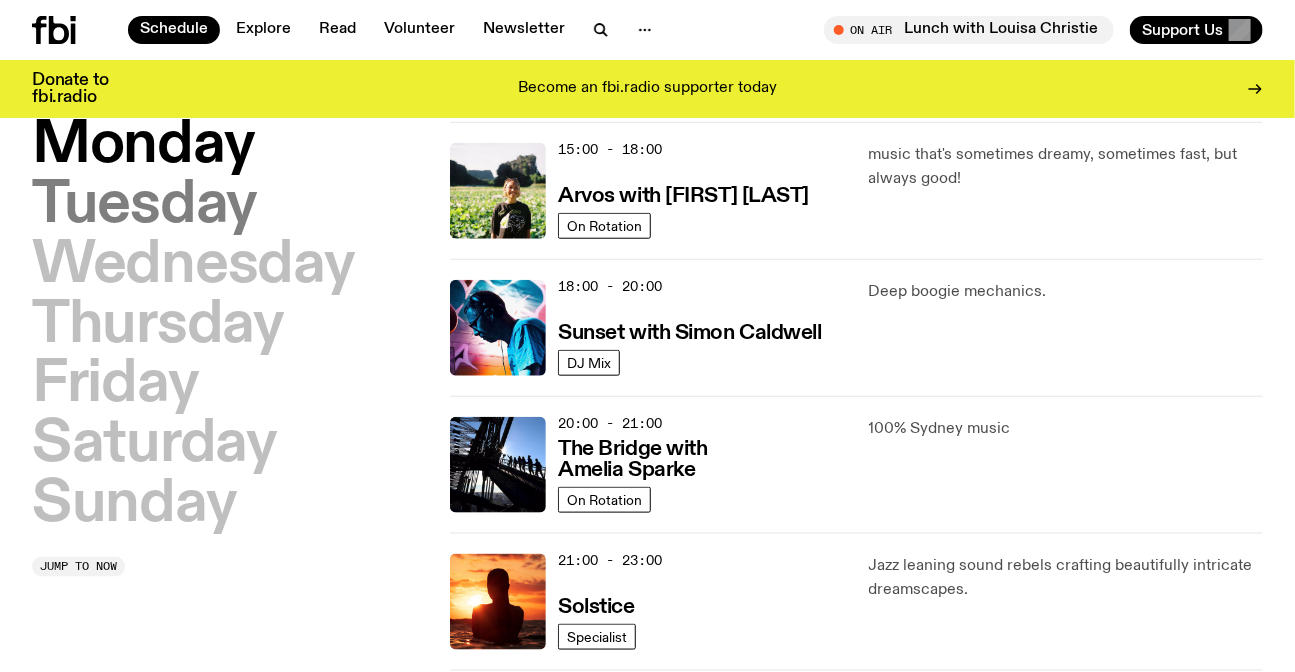 click on "Tuesday" at bounding box center [144, 206] 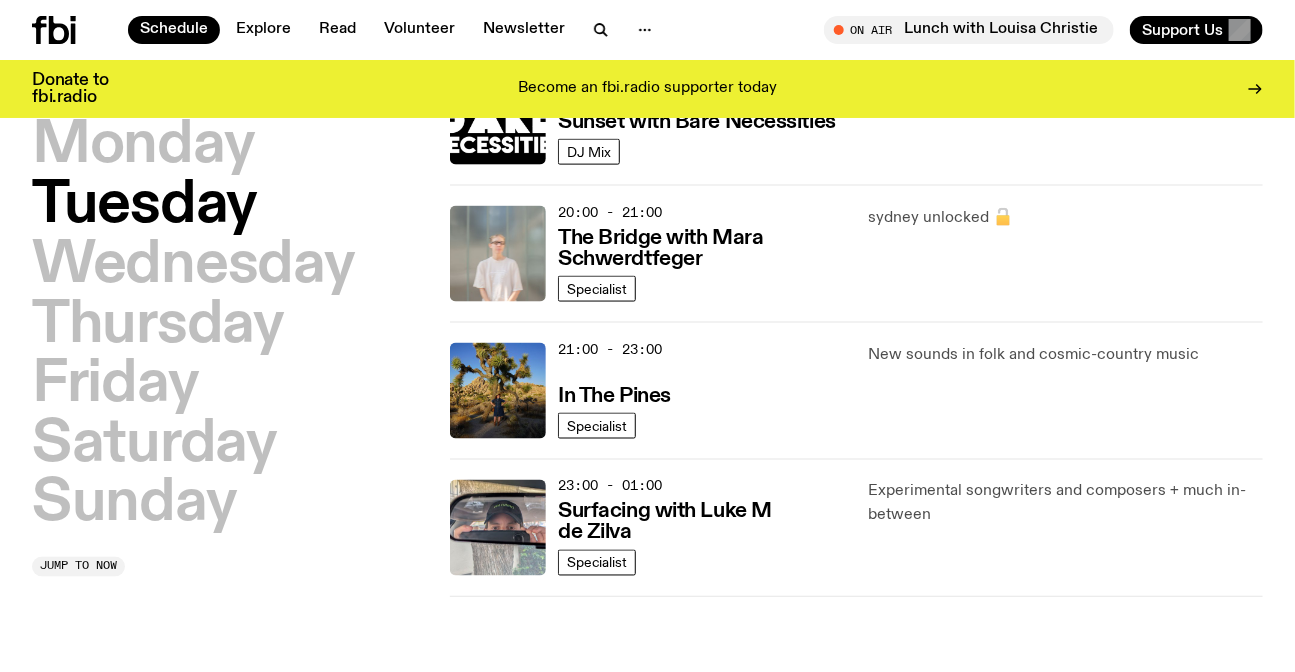 scroll, scrollTop: 964, scrollLeft: 0, axis: vertical 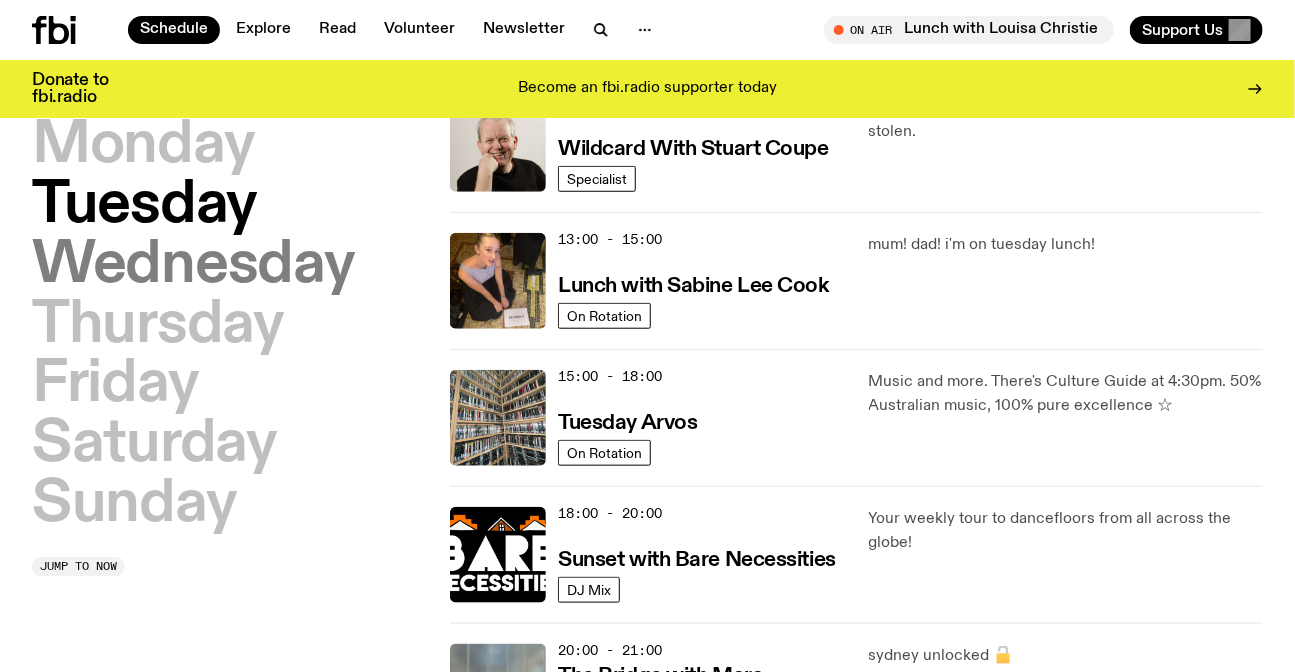 click on "Wednesday" at bounding box center [193, 266] 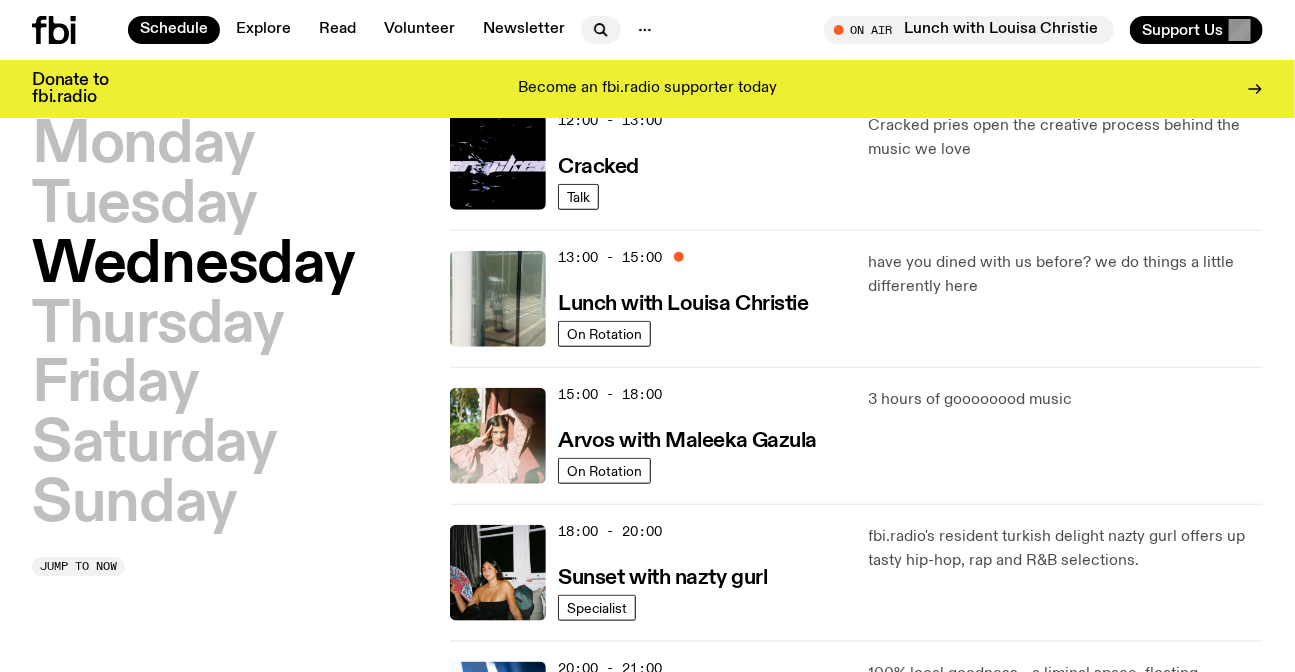 scroll, scrollTop: 510, scrollLeft: 0, axis: vertical 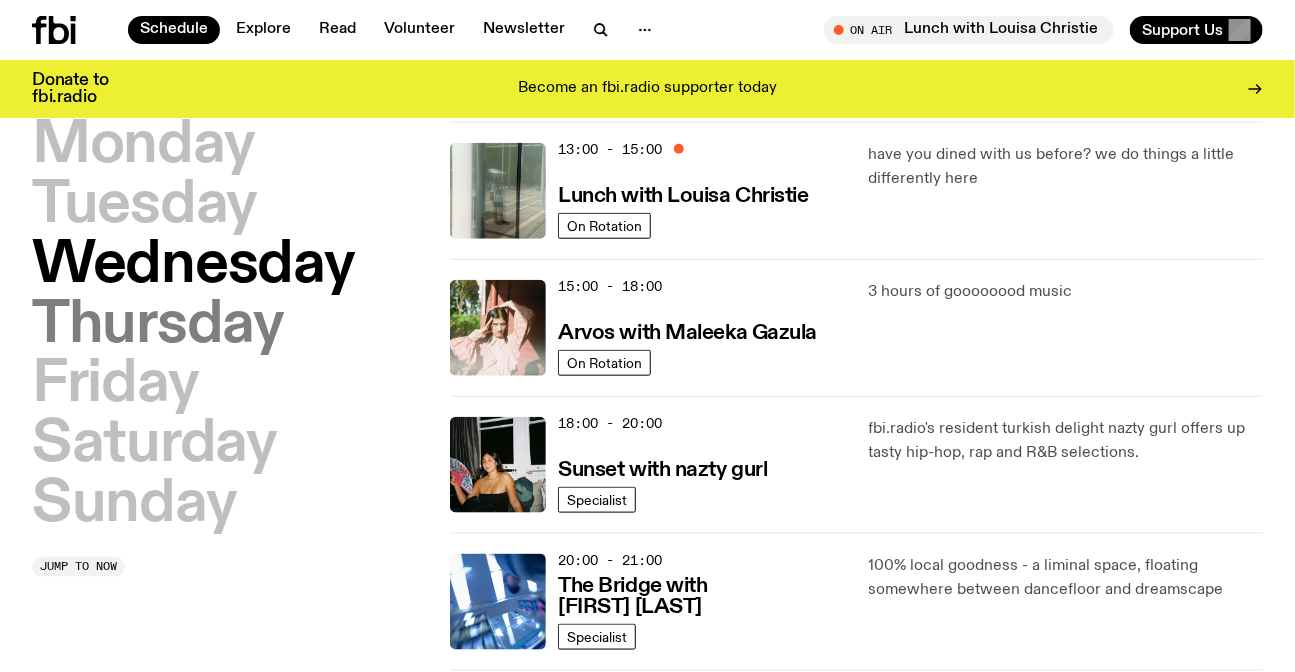 drag, startPoint x: 661, startPoint y: 464, endPoint x: 241, endPoint y: 323, distance: 443.0361 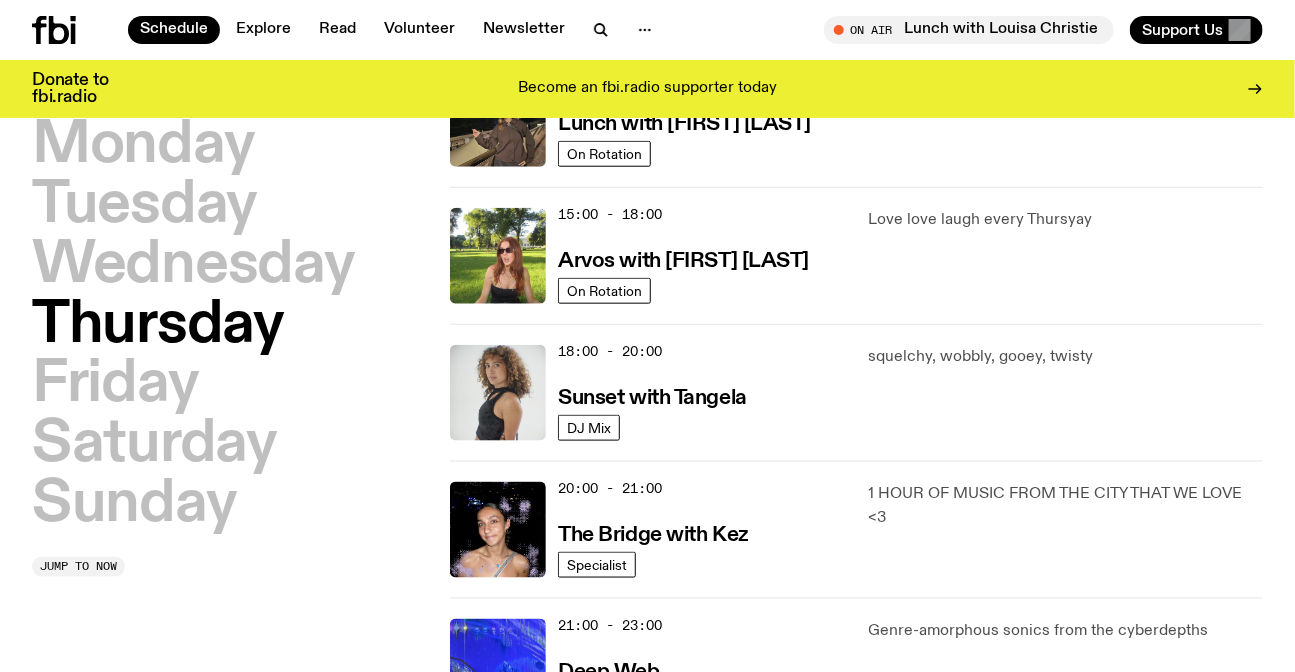 scroll, scrollTop: 782, scrollLeft: 0, axis: vertical 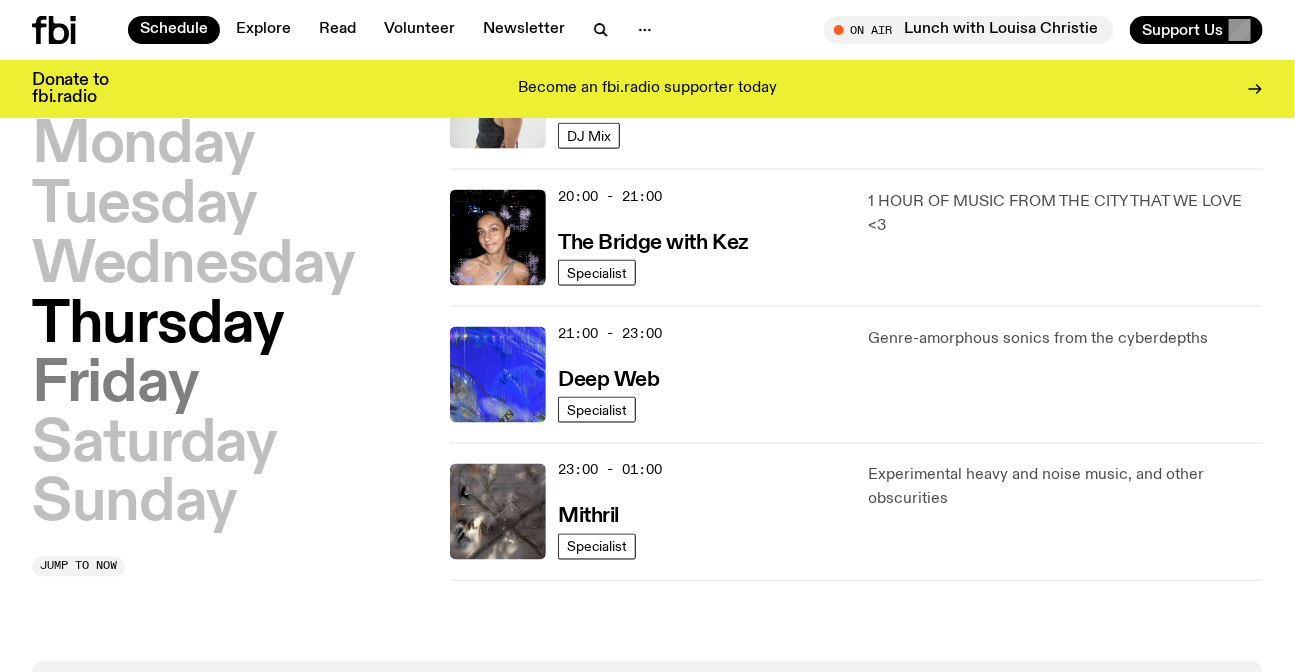 click on "Friday" at bounding box center (115, 385) 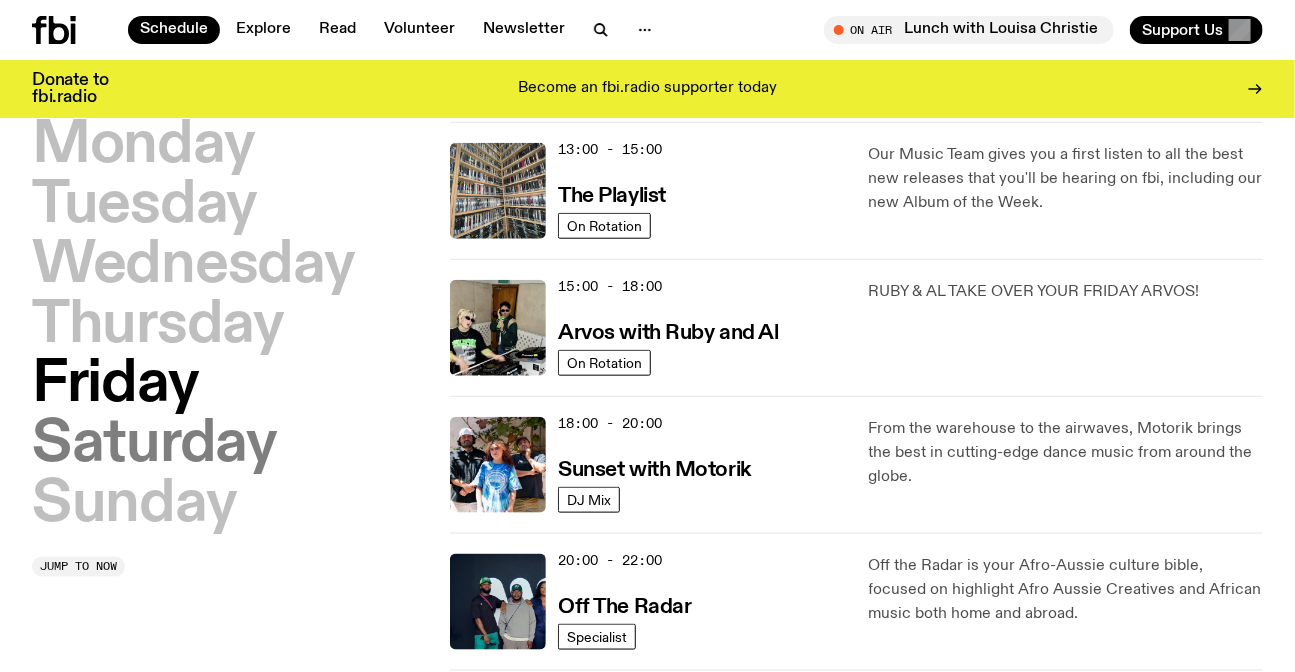 click on "Saturday" at bounding box center (154, 445) 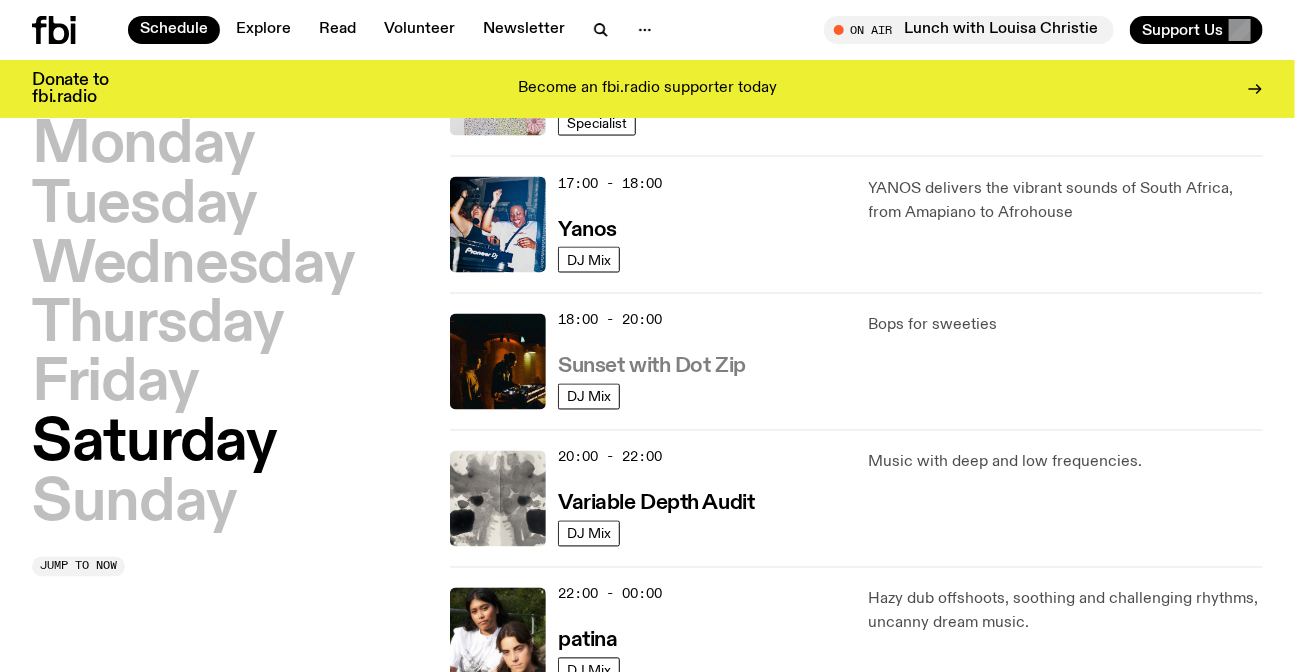 scroll, scrollTop: 1146, scrollLeft: 0, axis: vertical 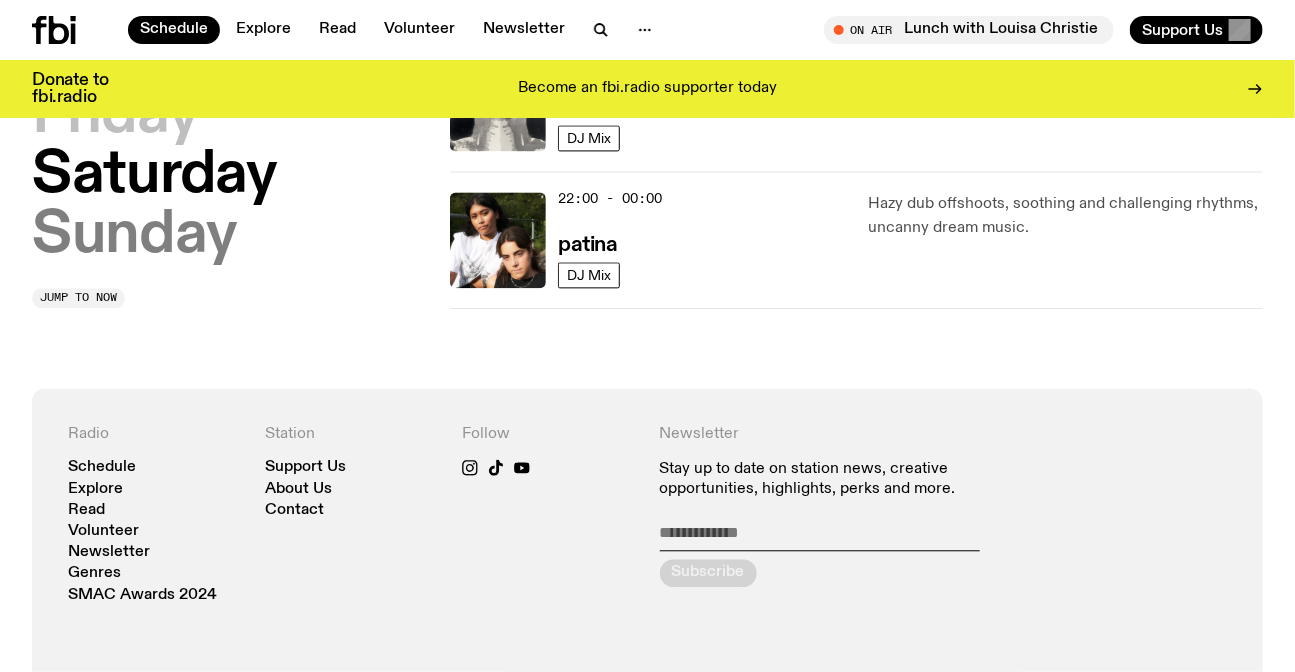 click on "Sunday" at bounding box center [134, 236] 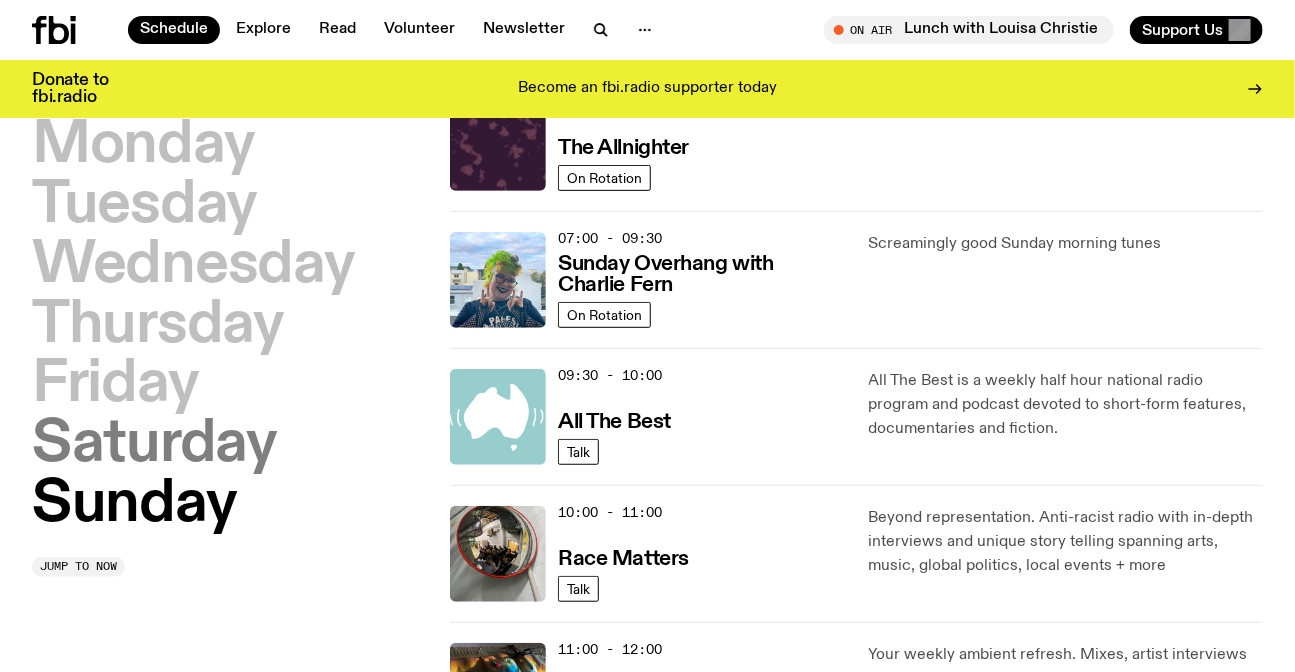 click on "Saturday" at bounding box center (154, 445) 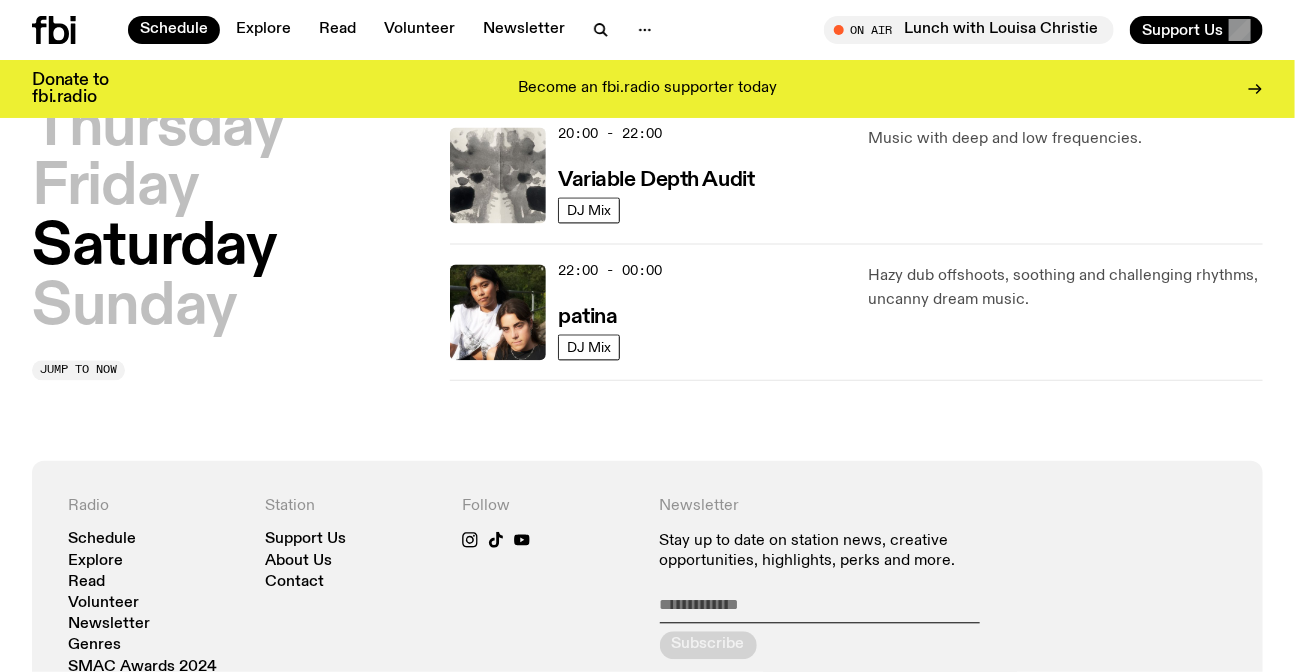 scroll, scrollTop: 1154, scrollLeft: 0, axis: vertical 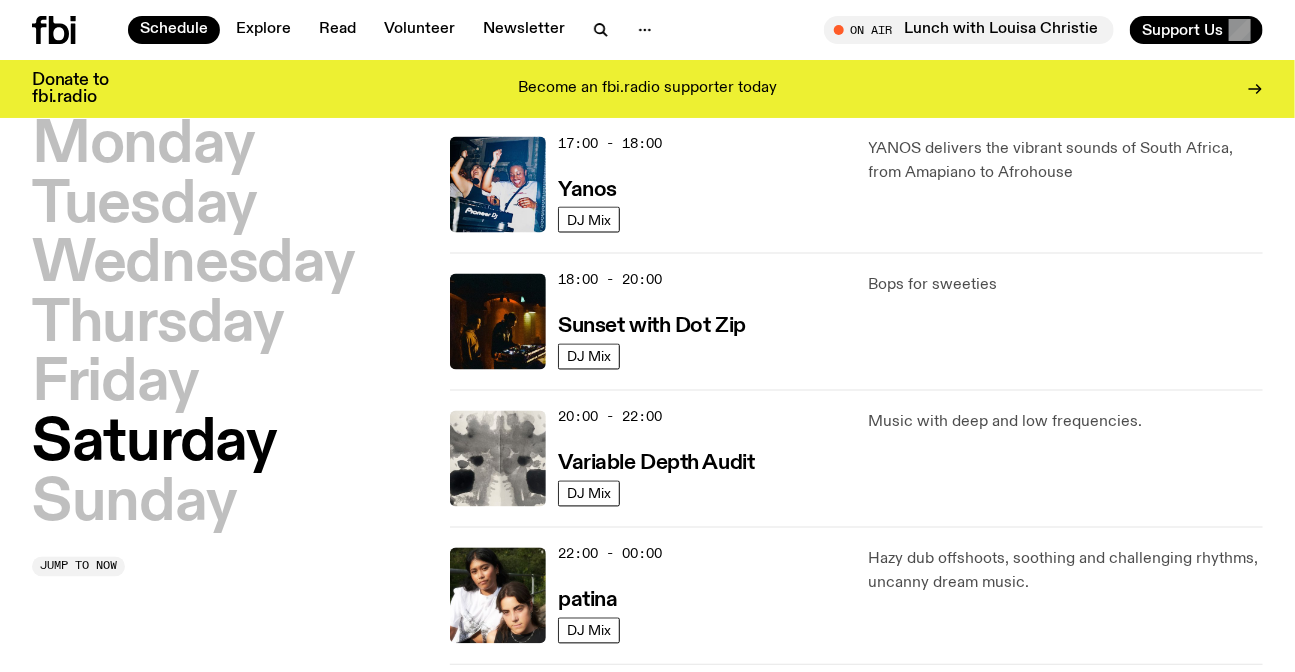 click on "Monday Tuesday Wednesday Thursday Friday Saturday Sunday" 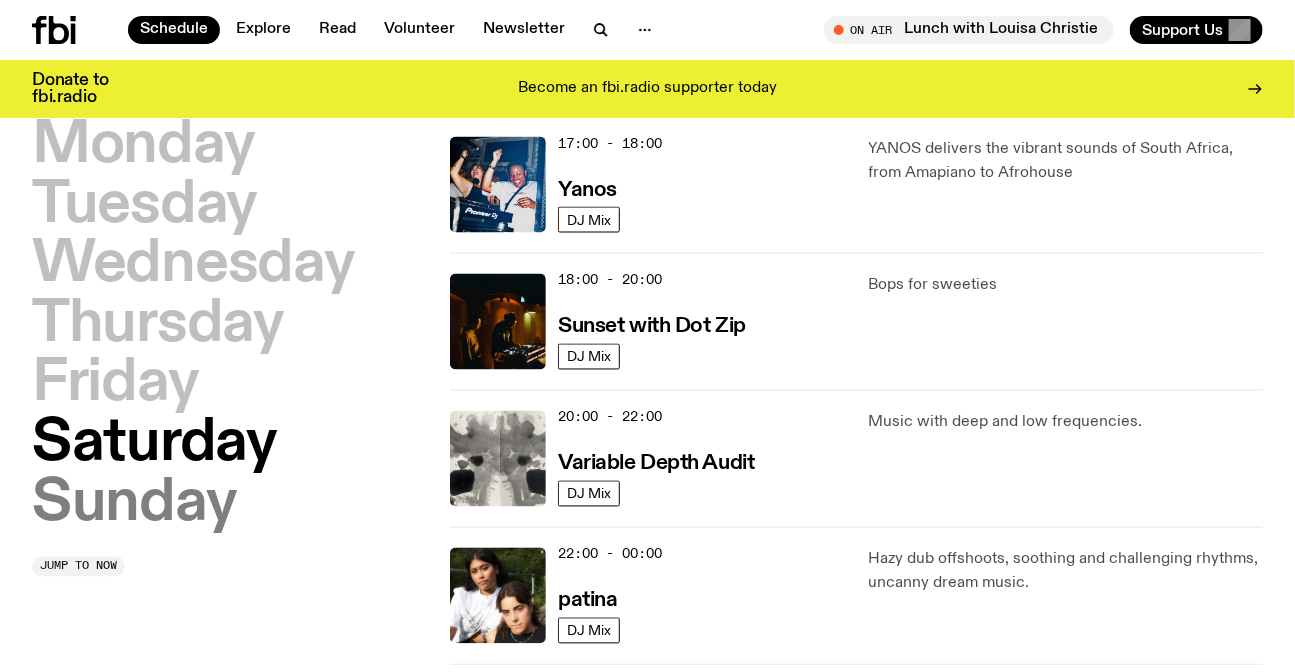 click on "Sunday" at bounding box center [134, 505] 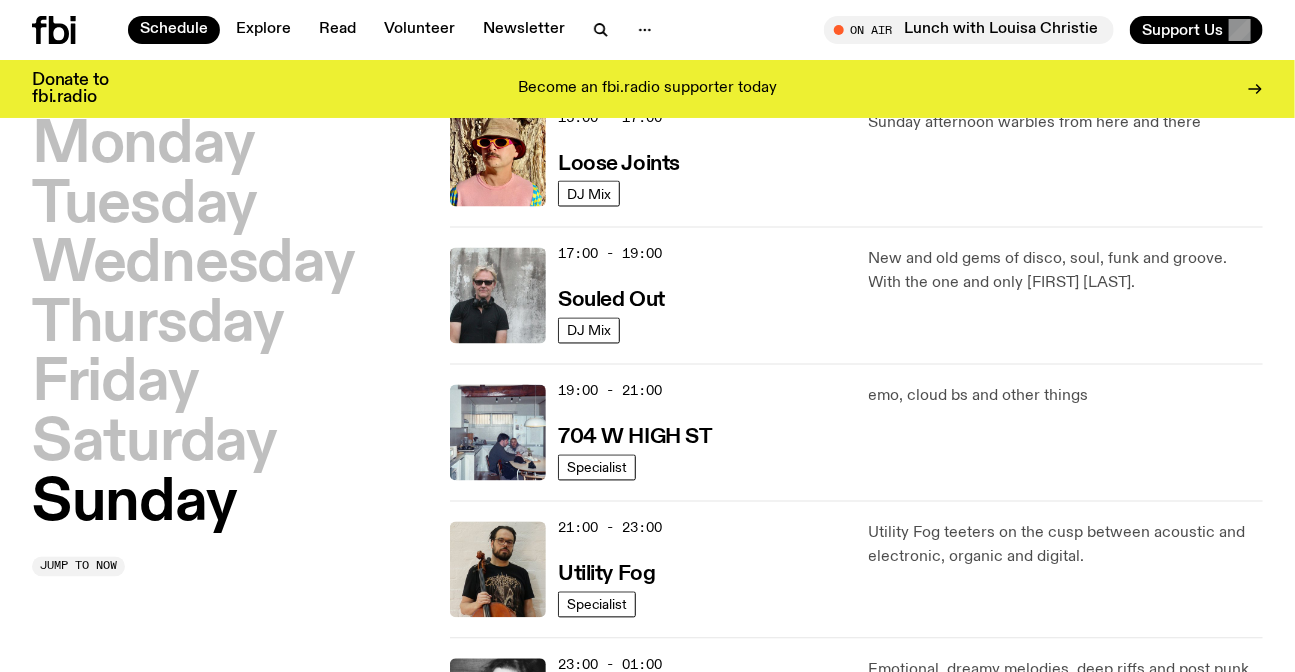 scroll, scrollTop: 1146, scrollLeft: 0, axis: vertical 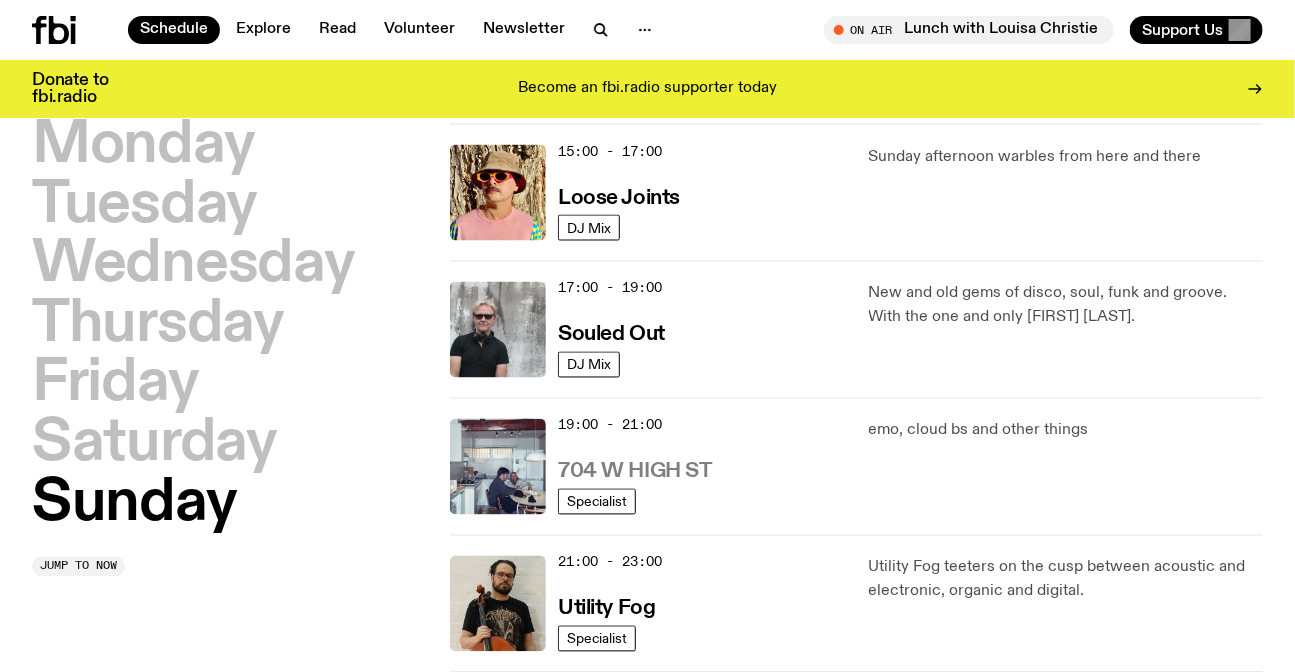 click on "704 W HIGH ST" at bounding box center [634, 472] 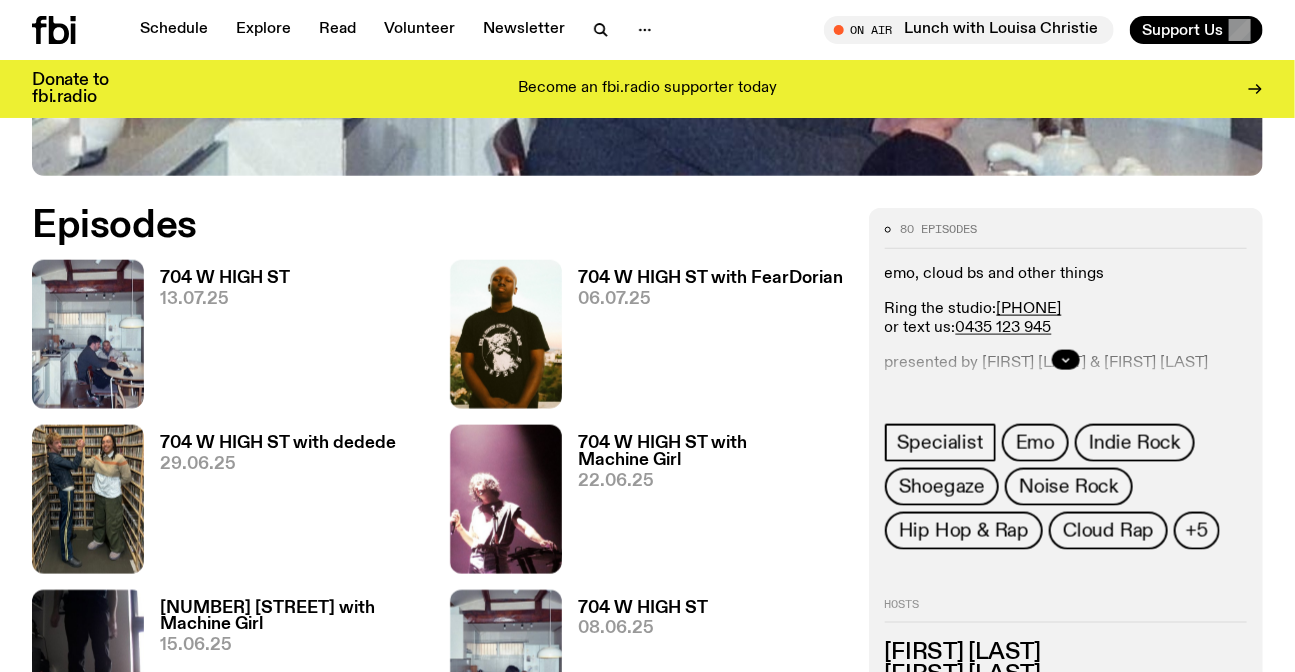 scroll, scrollTop: 904, scrollLeft: 0, axis: vertical 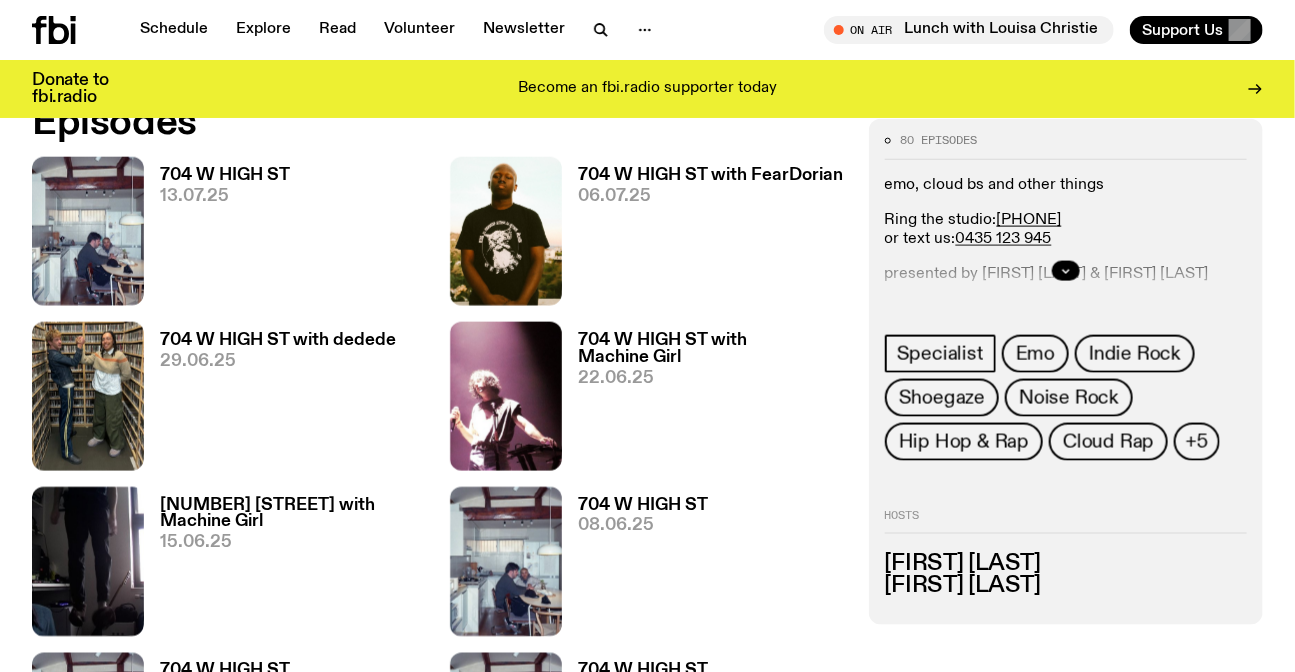 click on "704 W HIGH ST 13.07.25" at bounding box center [217, 236] 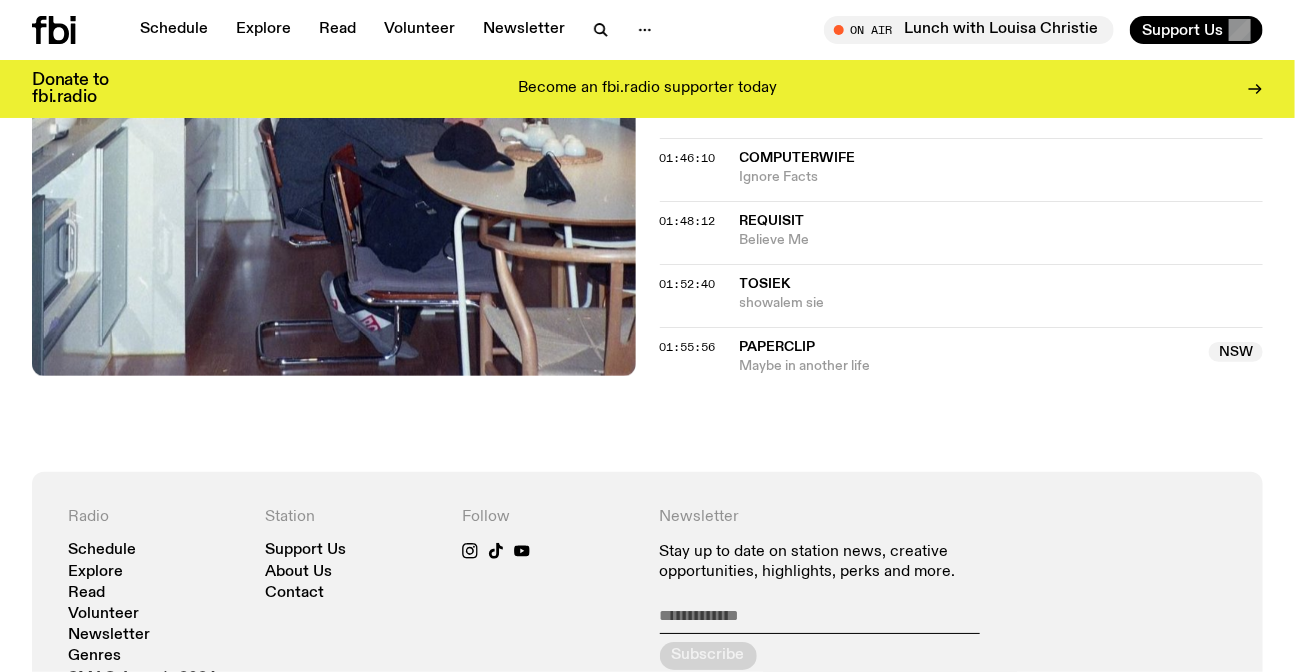 scroll, scrollTop: 2352, scrollLeft: 0, axis: vertical 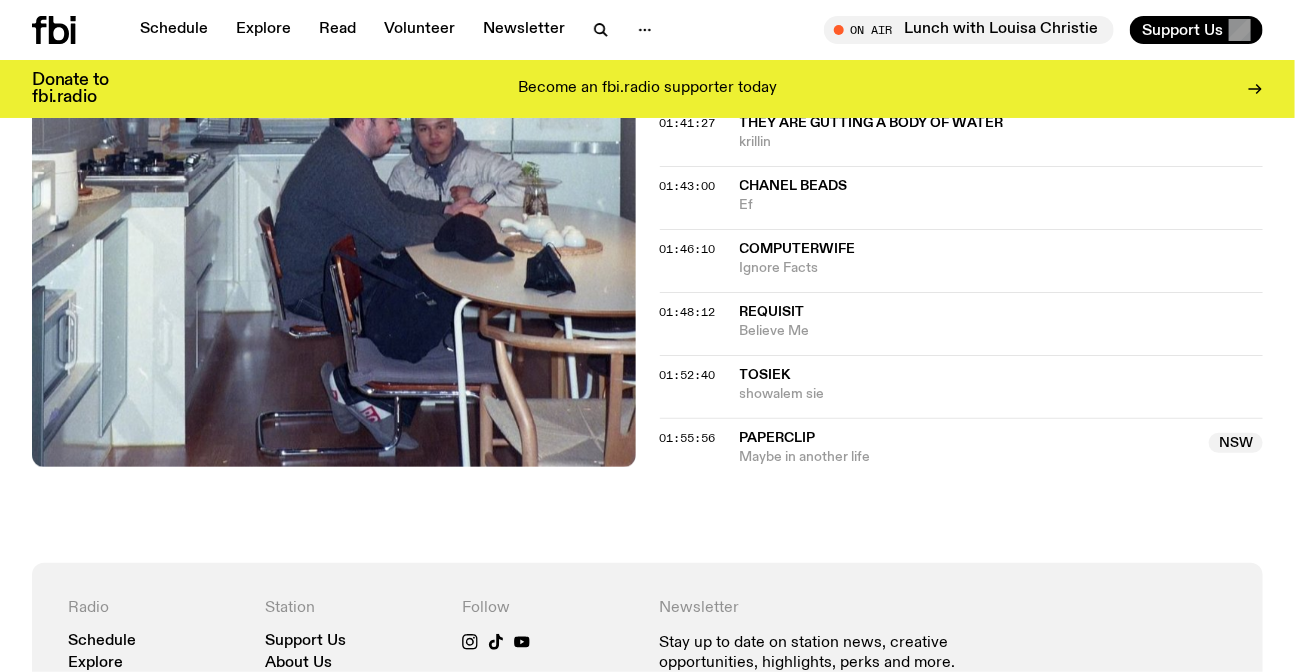 click on "paperclip" at bounding box center (969, 438) 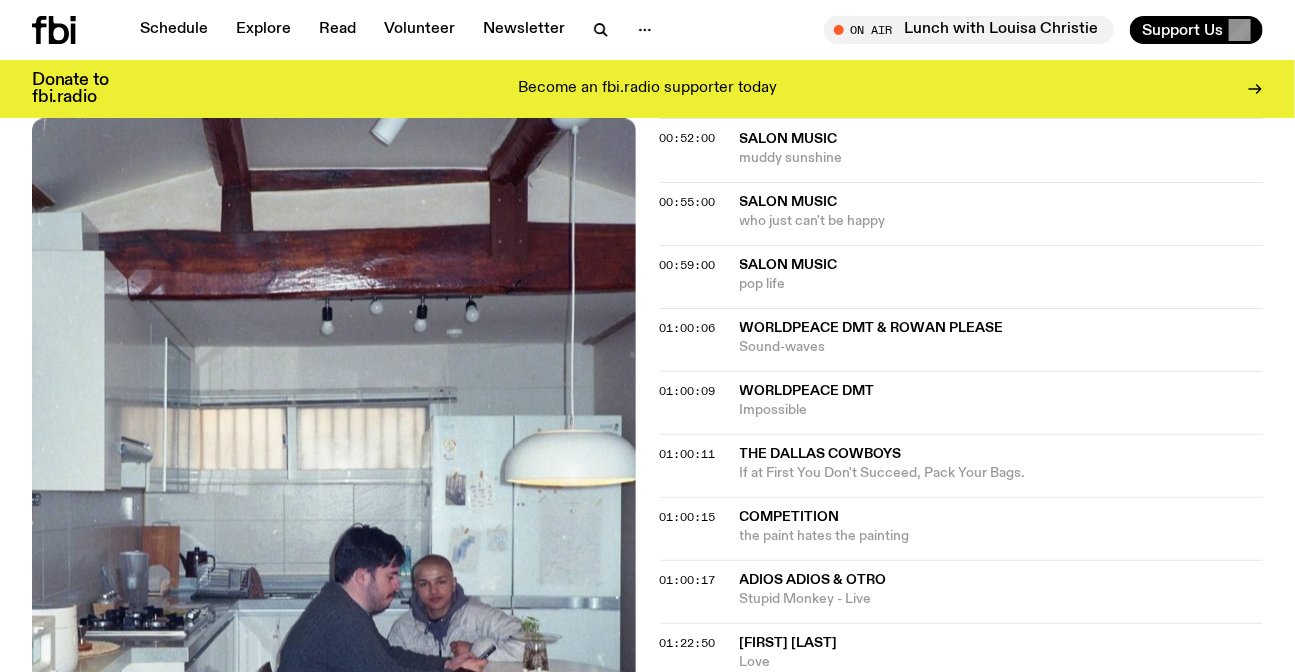 scroll, scrollTop: 1625, scrollLeft: 0, axis: vertical 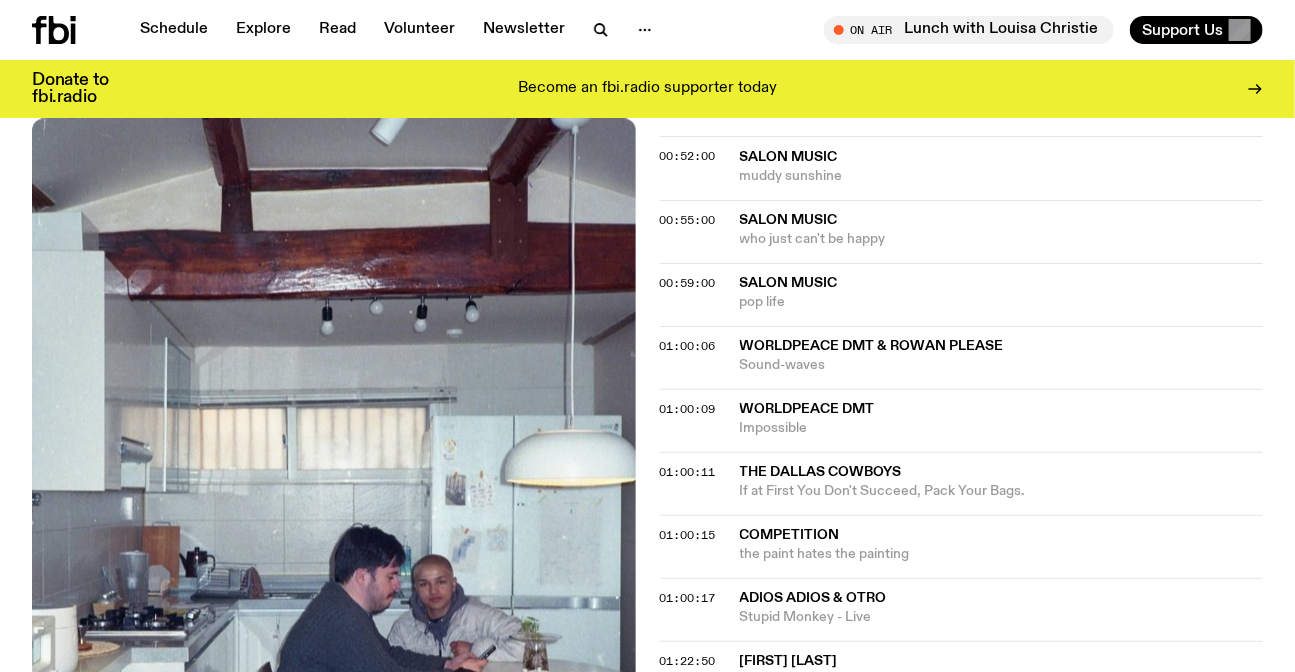 click on "The Dallas Cowboys" at bounding box center (1002, 472) 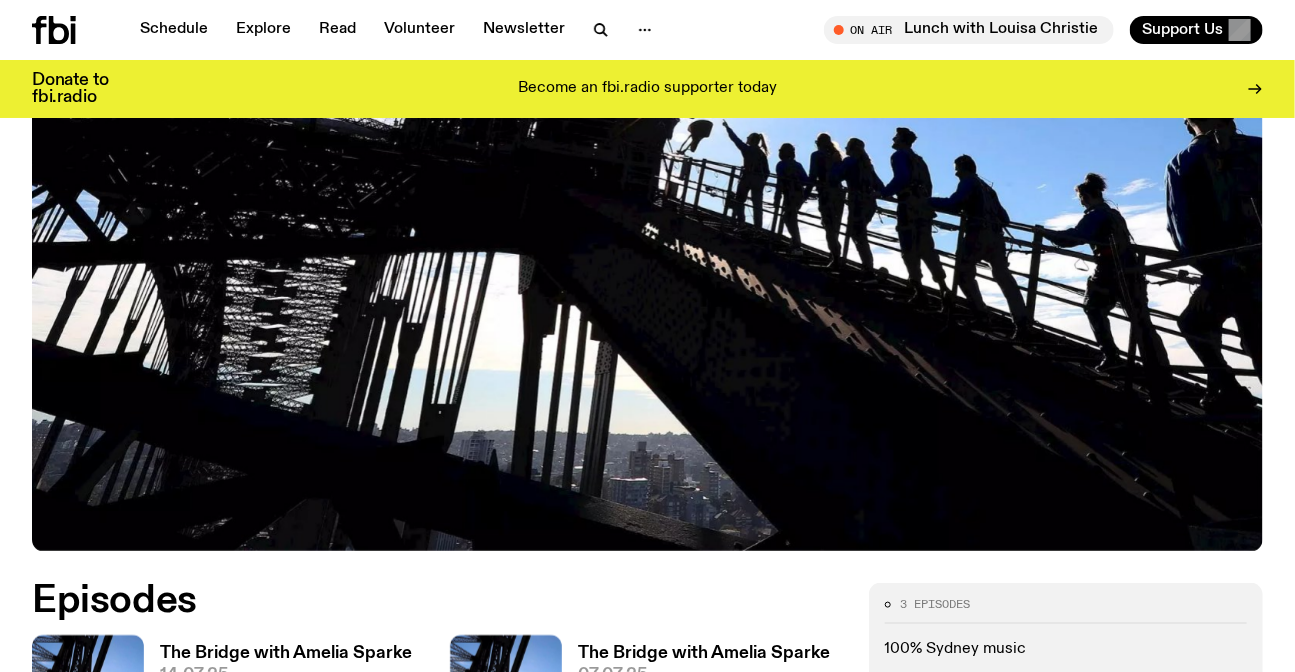 scroll, scrollTop: 530, scrollLeft: 0, axis: vertical 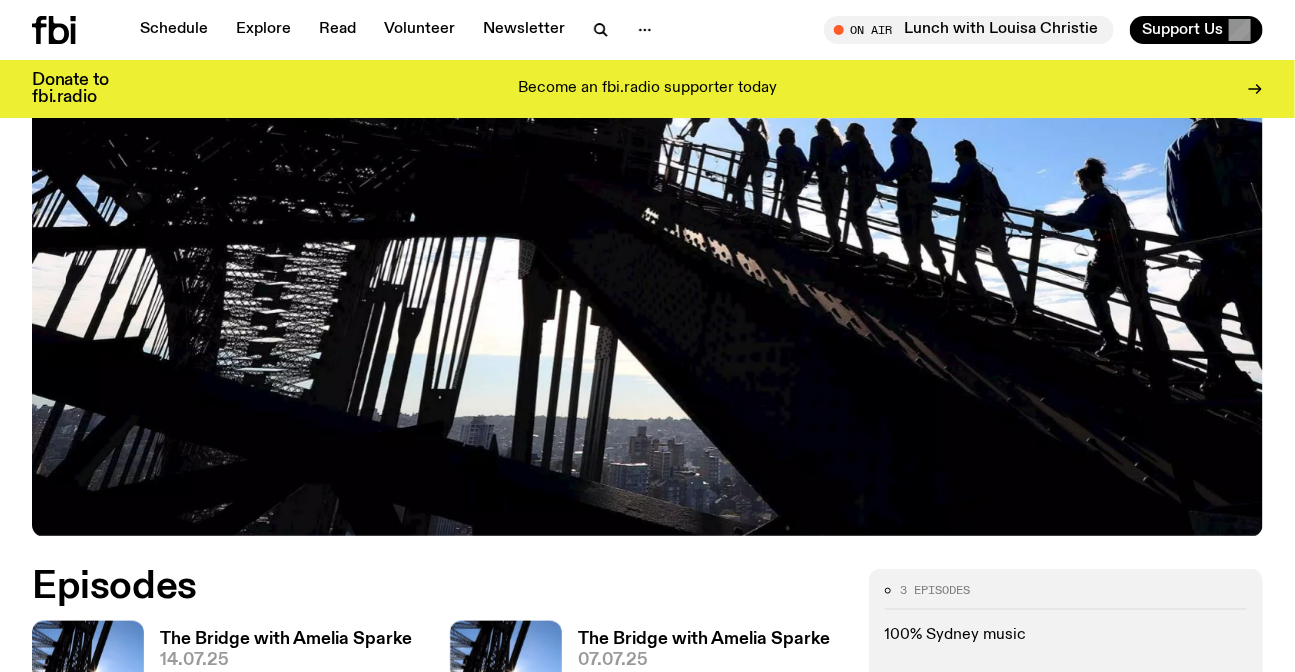 click on "14.07.25" at bounding box center (286, 660) 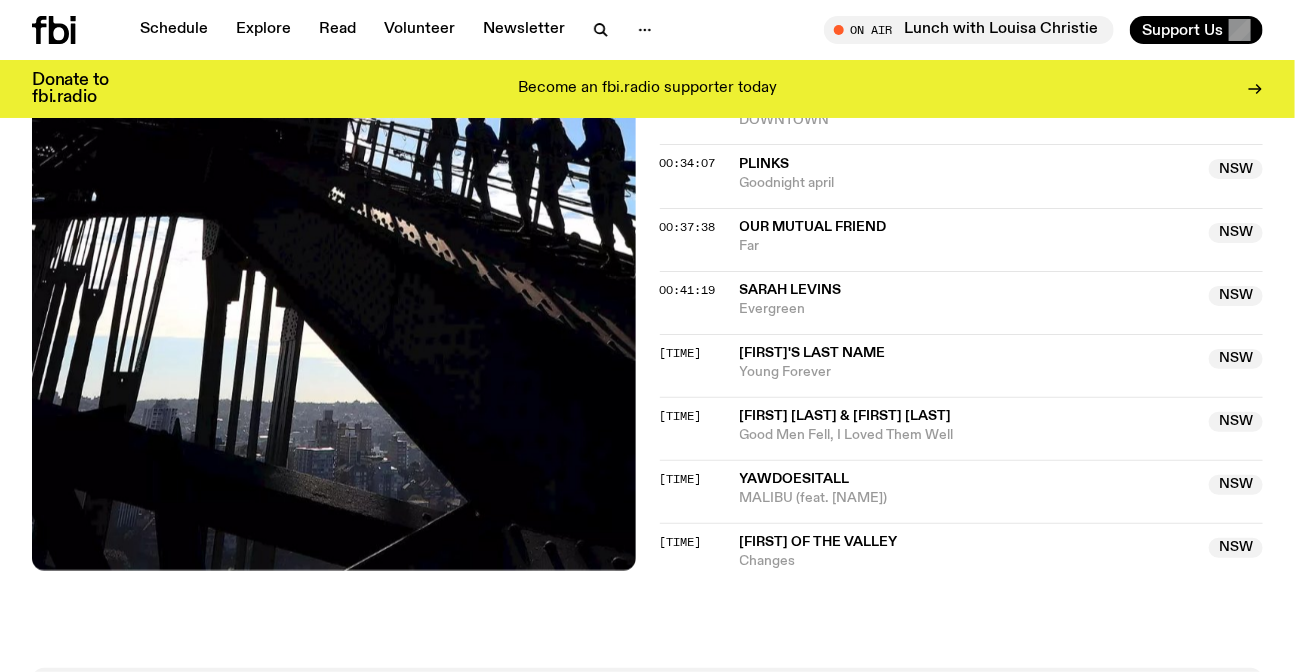 scroll, scrollTop: 1452, scrollLeft: 0, axis: vertical 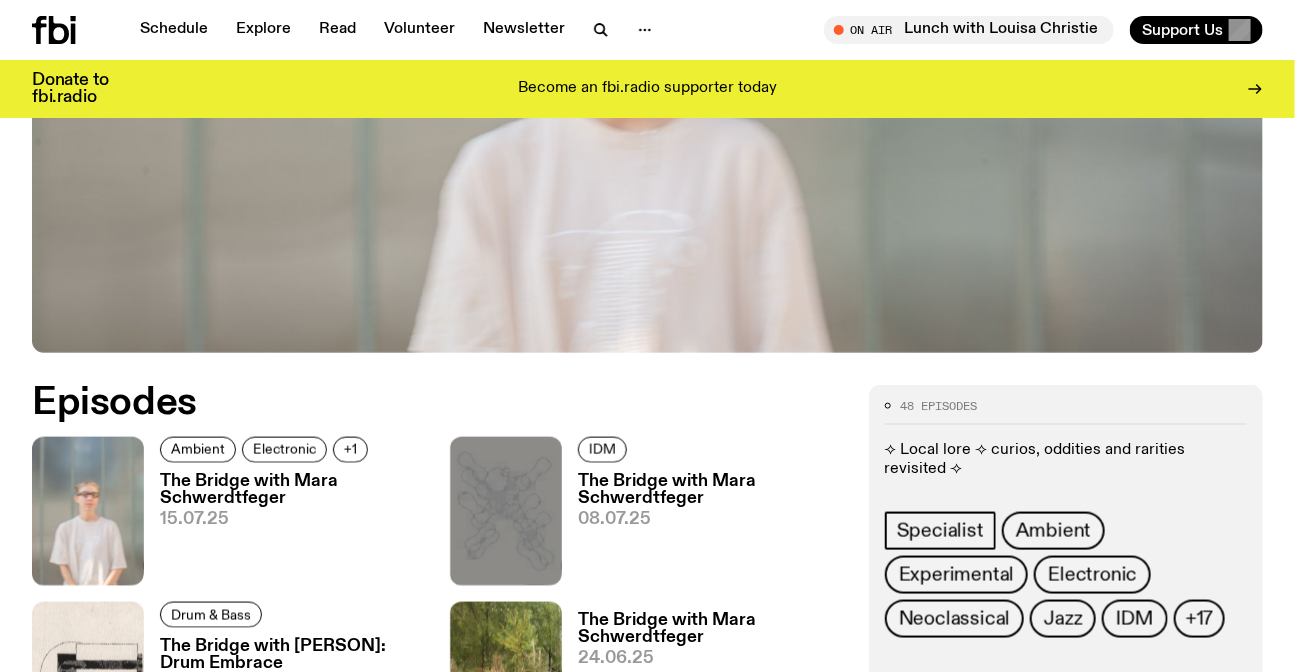 click on "The Bridge with Mara Schwerdtfeger" at bounding box center [293, 490] 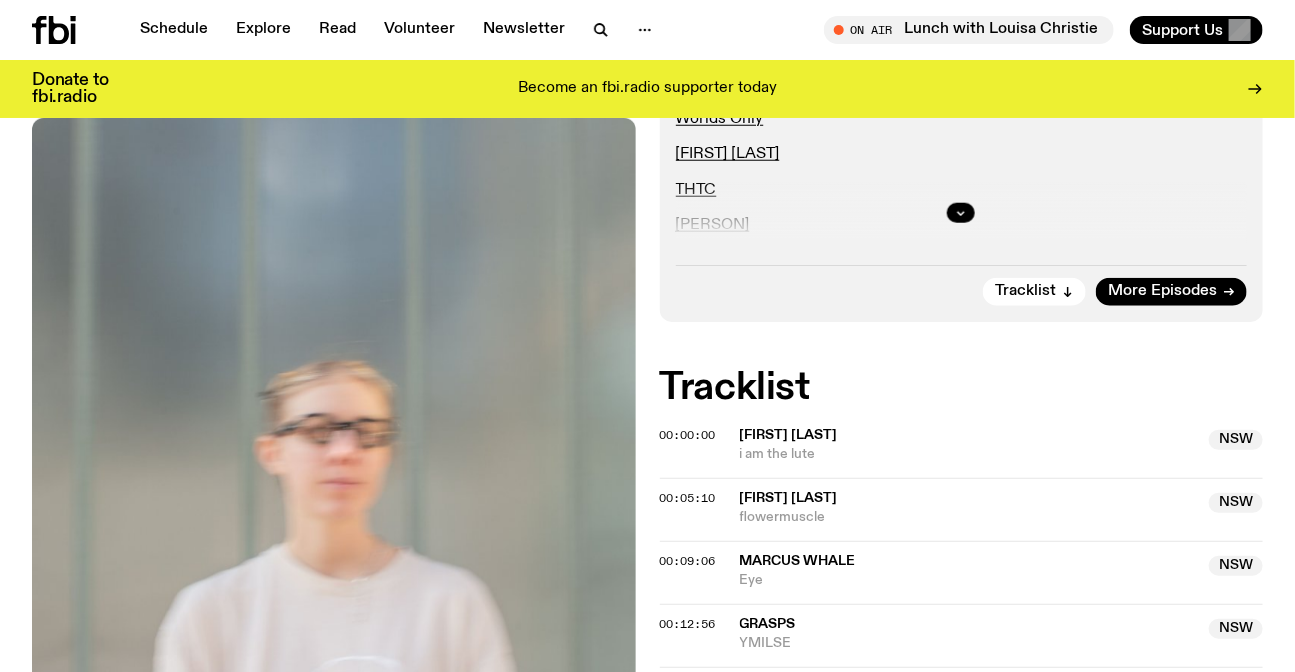 scroll, scrollTop: 727, scrollLeft: 0, axis: vertical 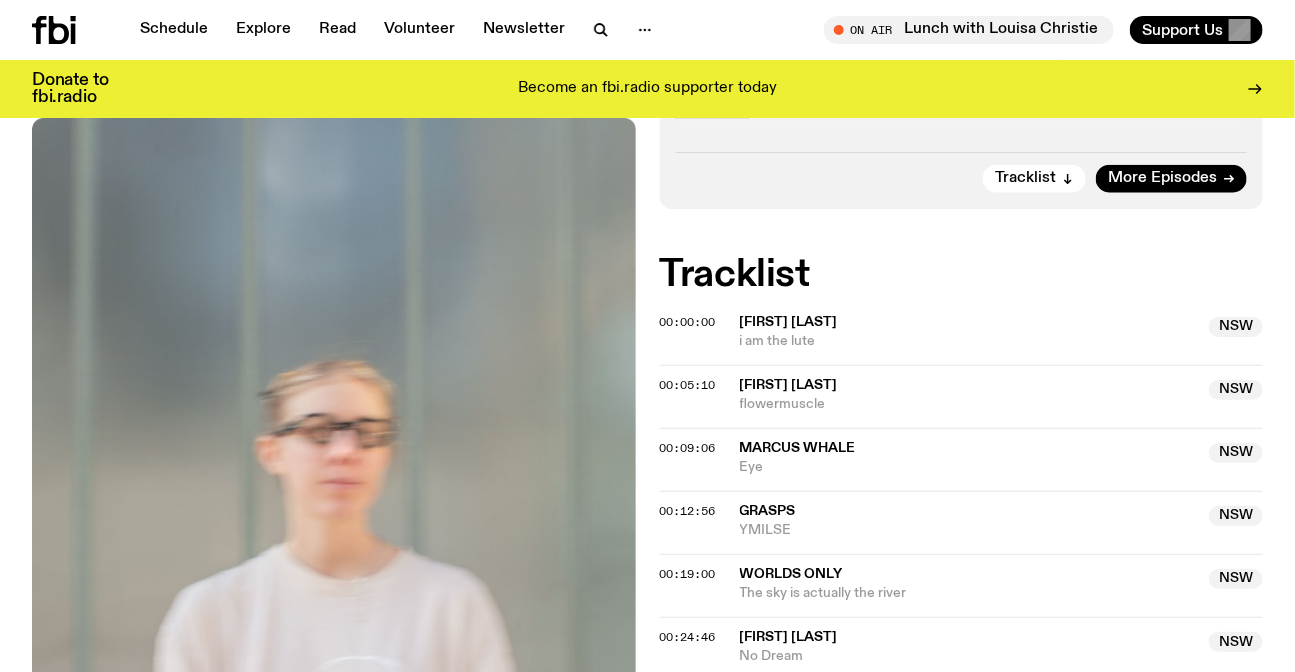 click on "flowermuscle" at bounding box center (969, 404) 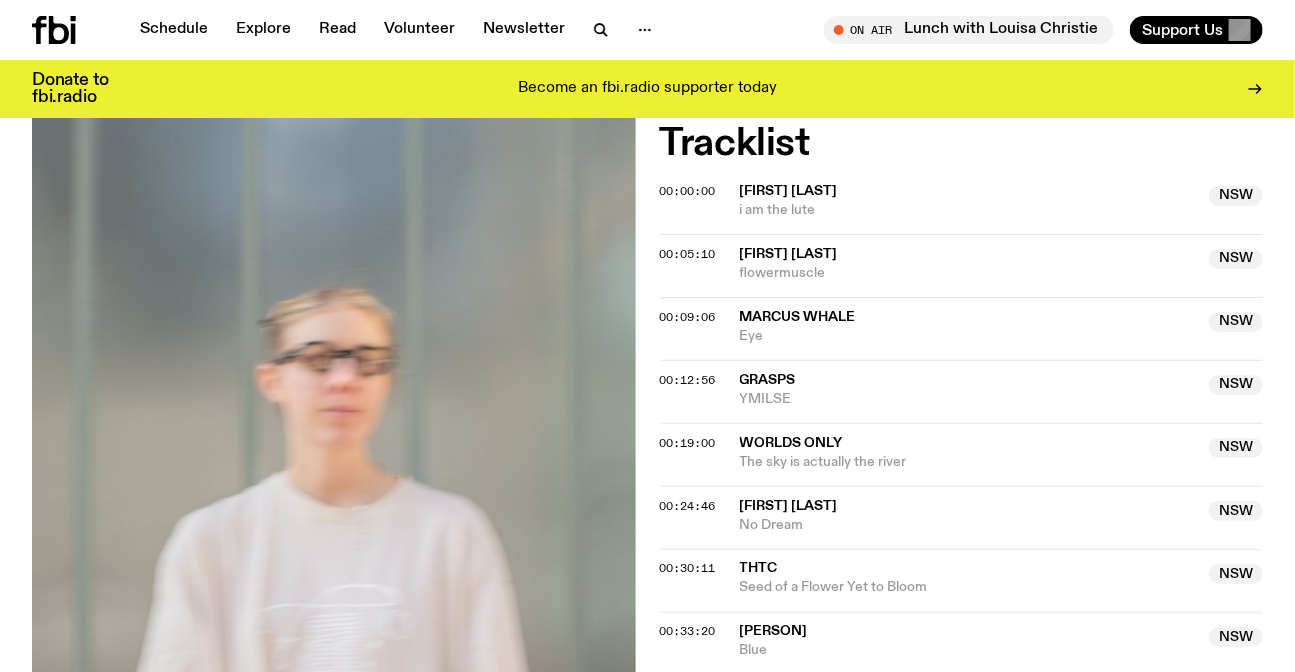 scroll, scrollTop: 1090, scrollLeft: 0, axis: vertical 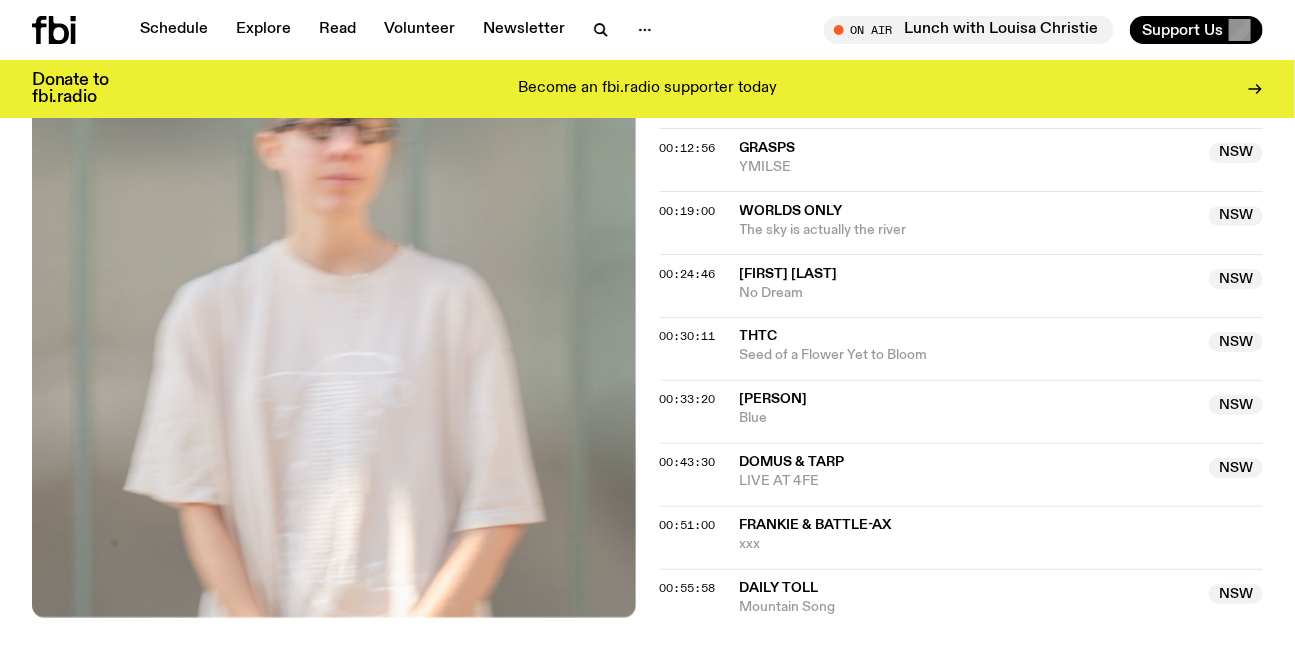 click on "Mareike Dobewall" at bounding box center [969, 400] 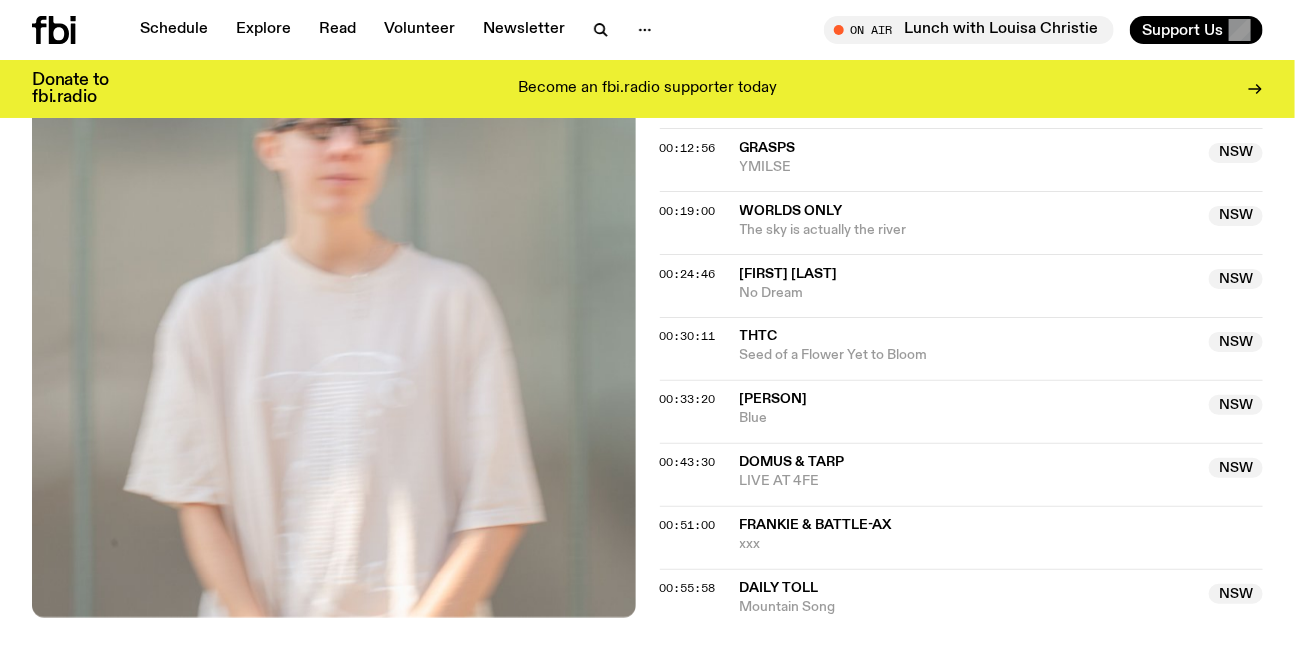 click on "Seed of a Flower Yet to Bloom" at bounding box center (969, 356) 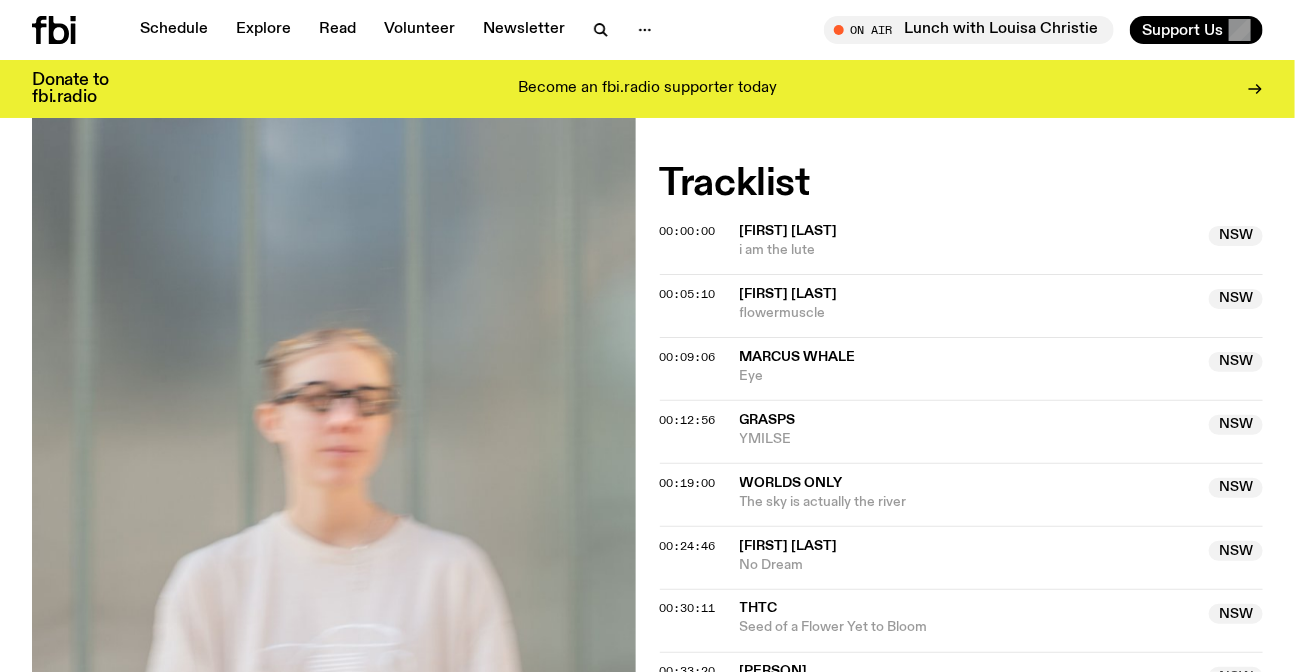 click on "Jane Sheldon" at bounding box center [969, 294] 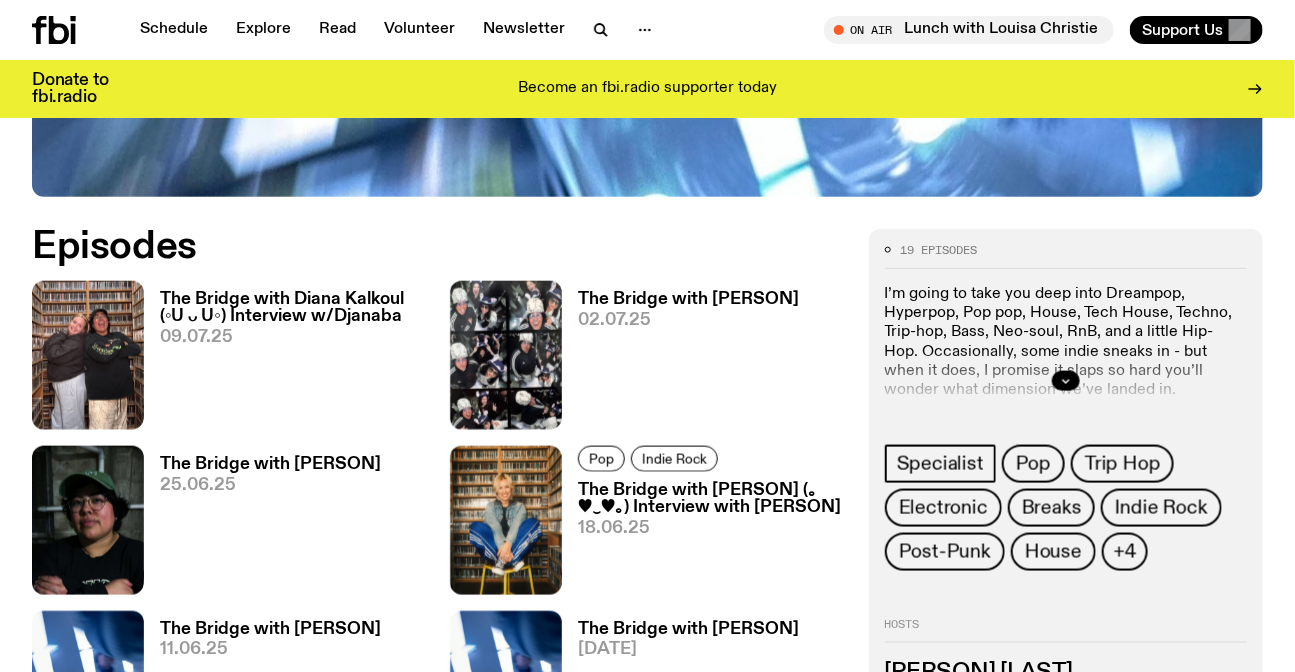 scroll, scrollTop: 986, scrollLeft: 0, axis: vertical 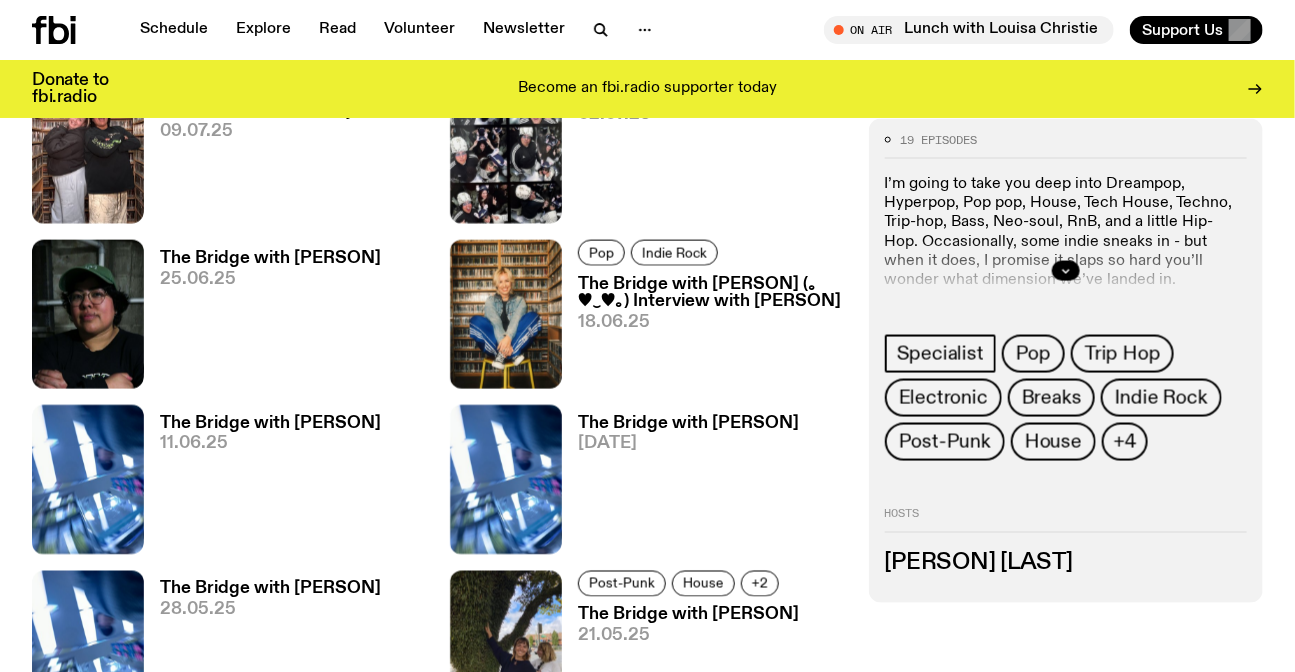 click on "09.07.25" at bounding box center [293, 131] 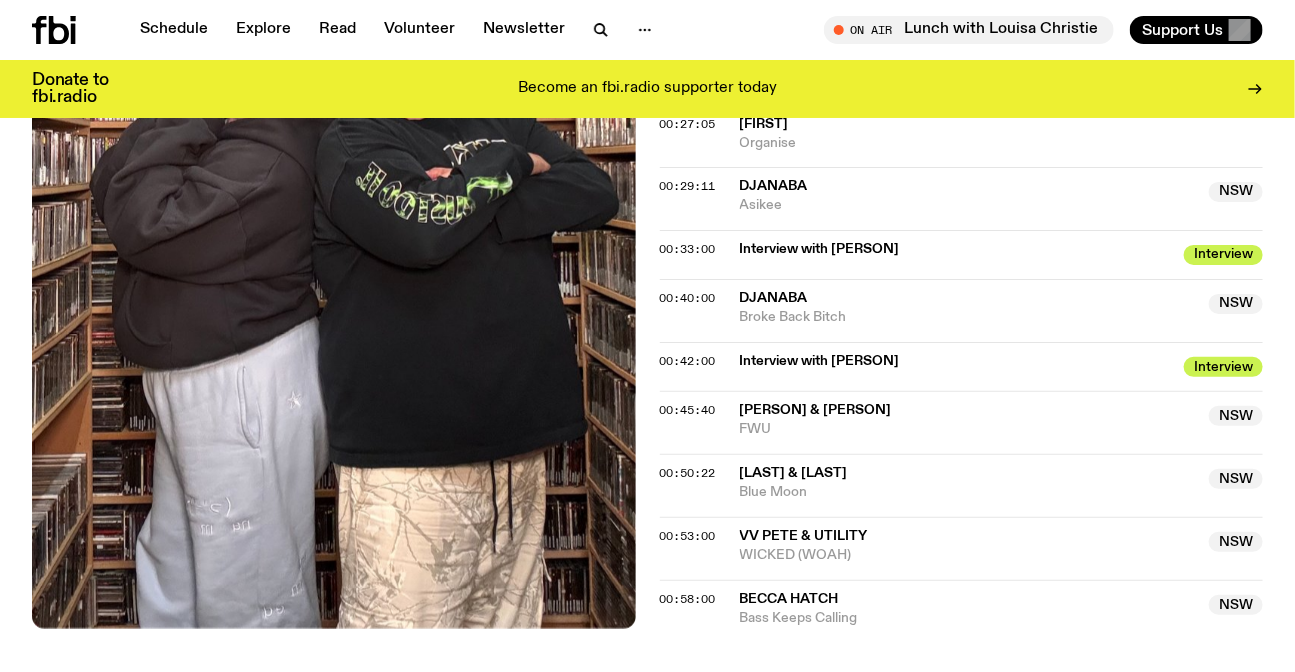 scroll, scrollTop: 989, scrollLeft: 0, axis: vertical 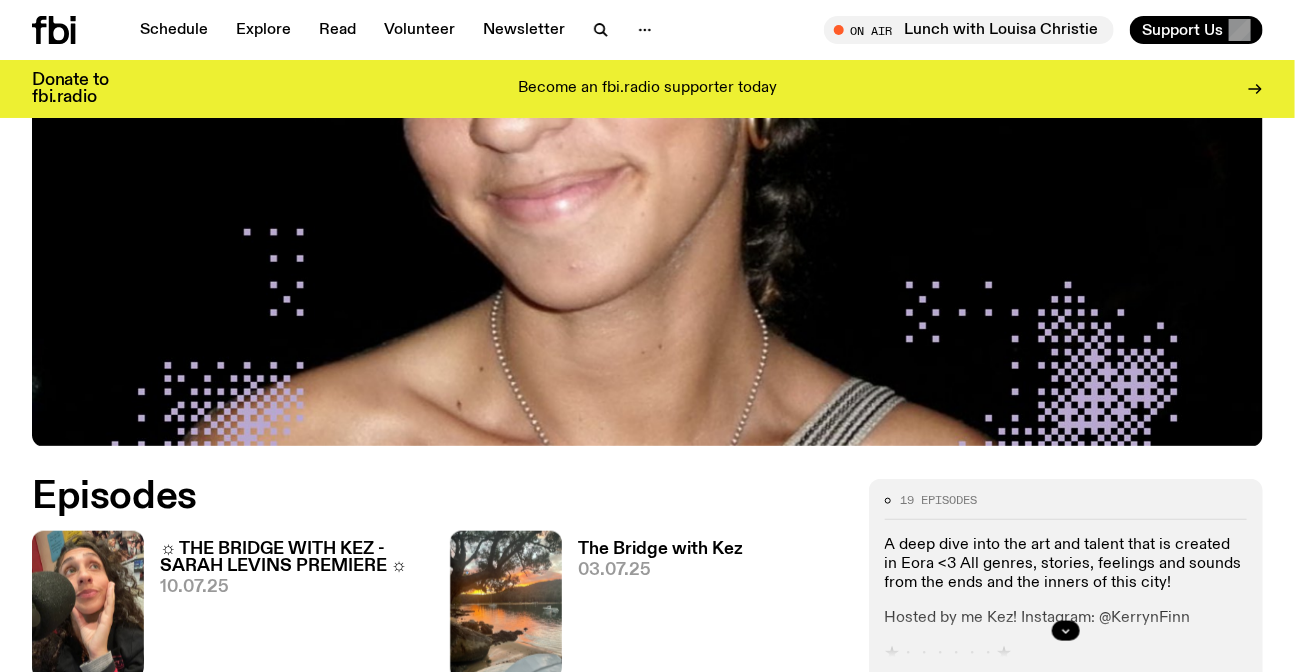click on "10.07.25" at bounding box center [293, 587] 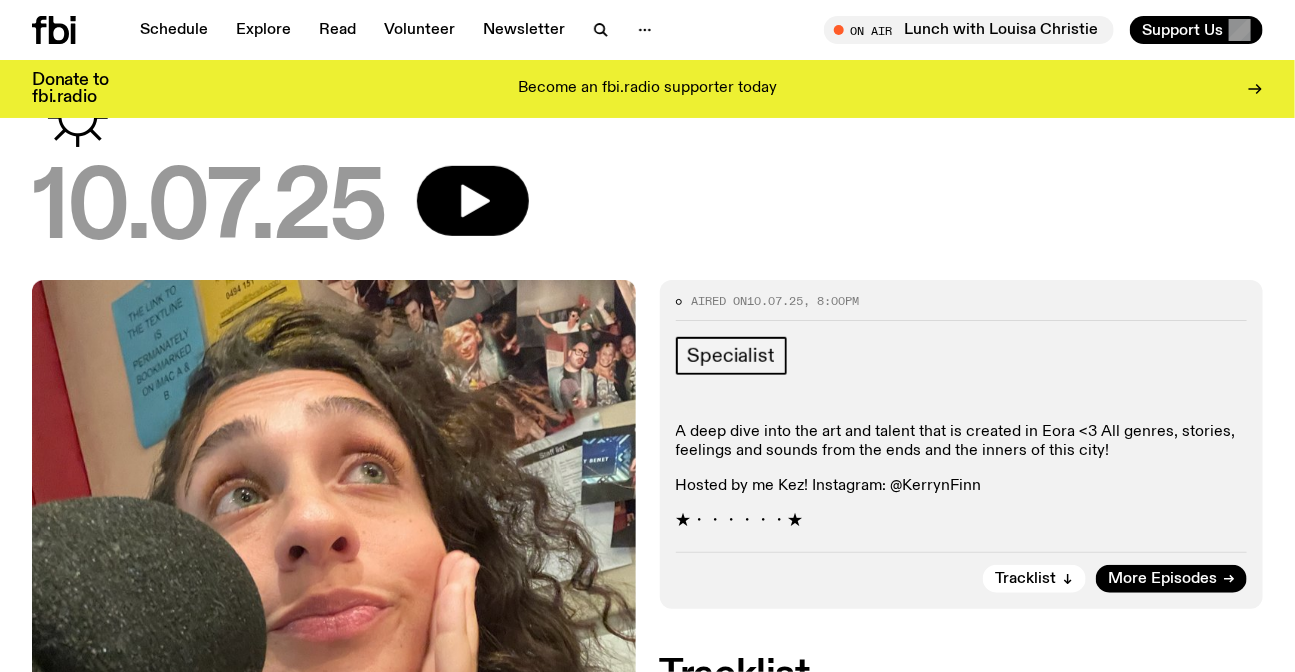 scroll, scrollTop: 629, scrollLeft: 0, axis: vertical 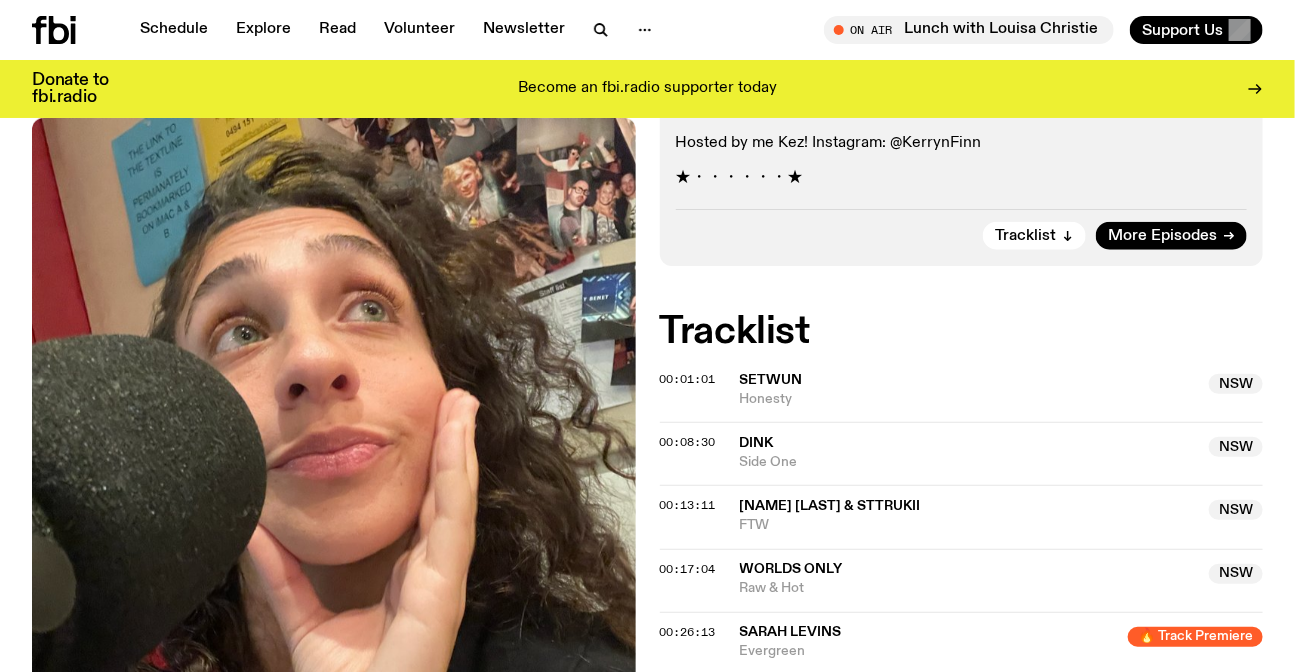 click on "Side One" at bounding box center (969, 462) 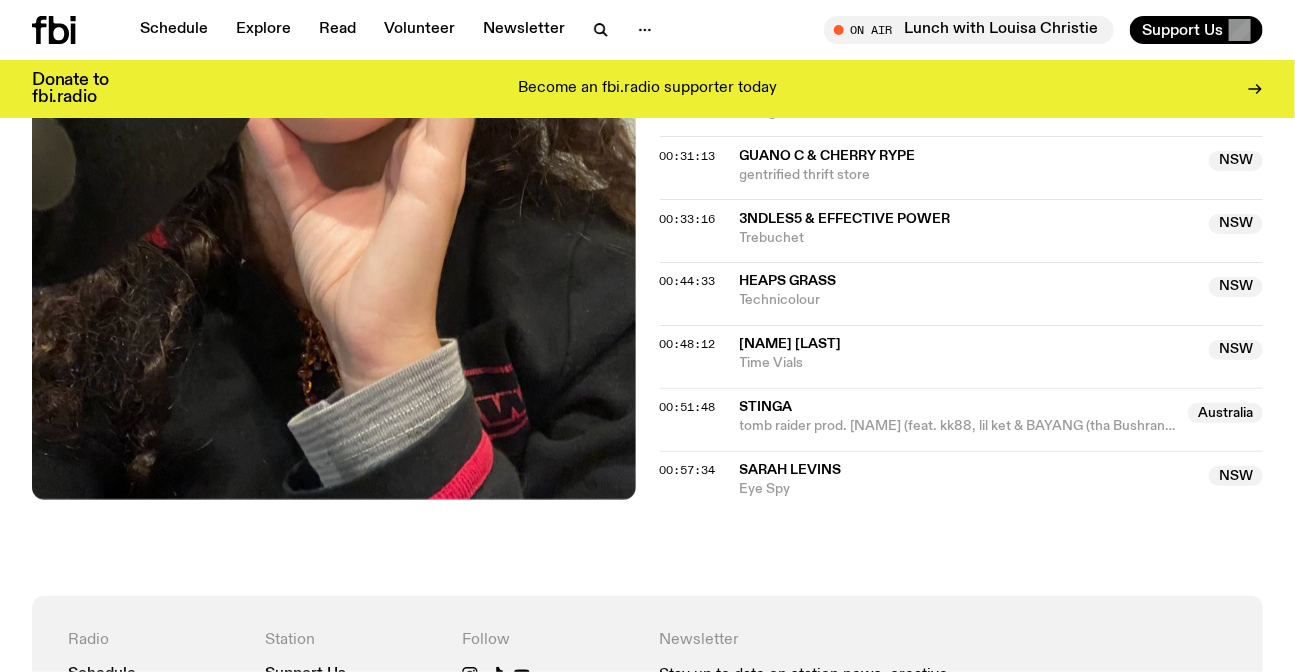 scroll, scrollTop: 1174, scrollLeft: 0, axis: vertical 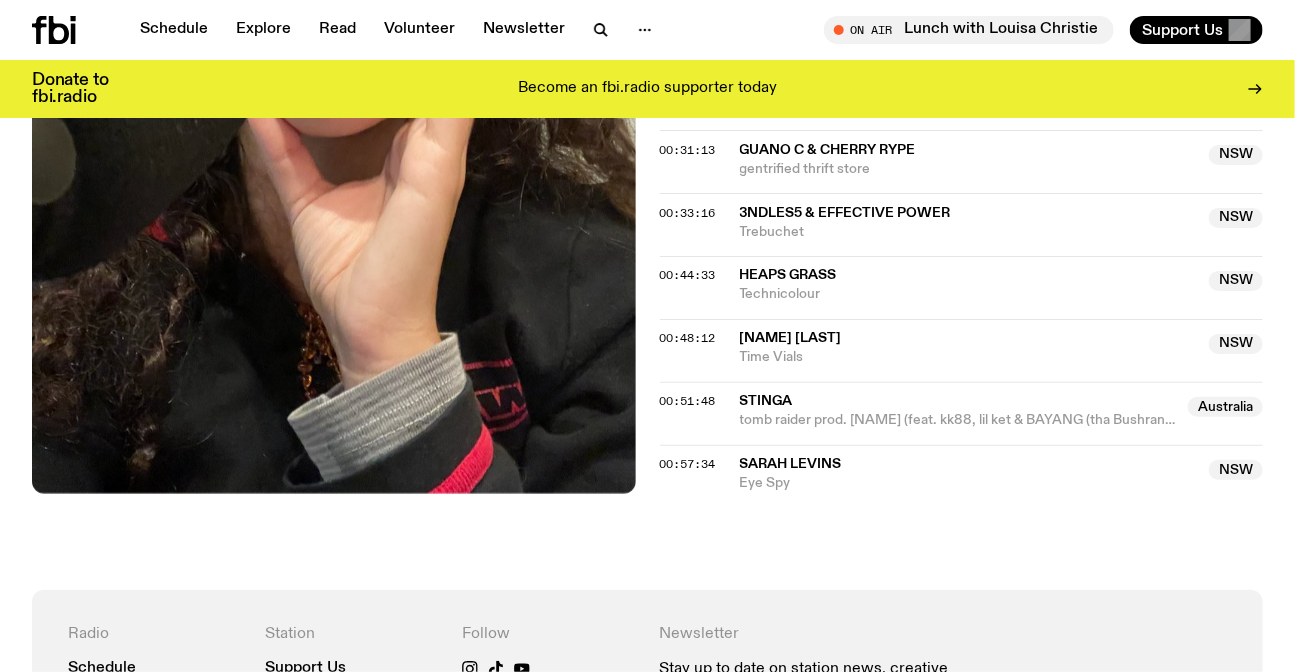 click on "Technicolour" at bounding box center [969, 295] 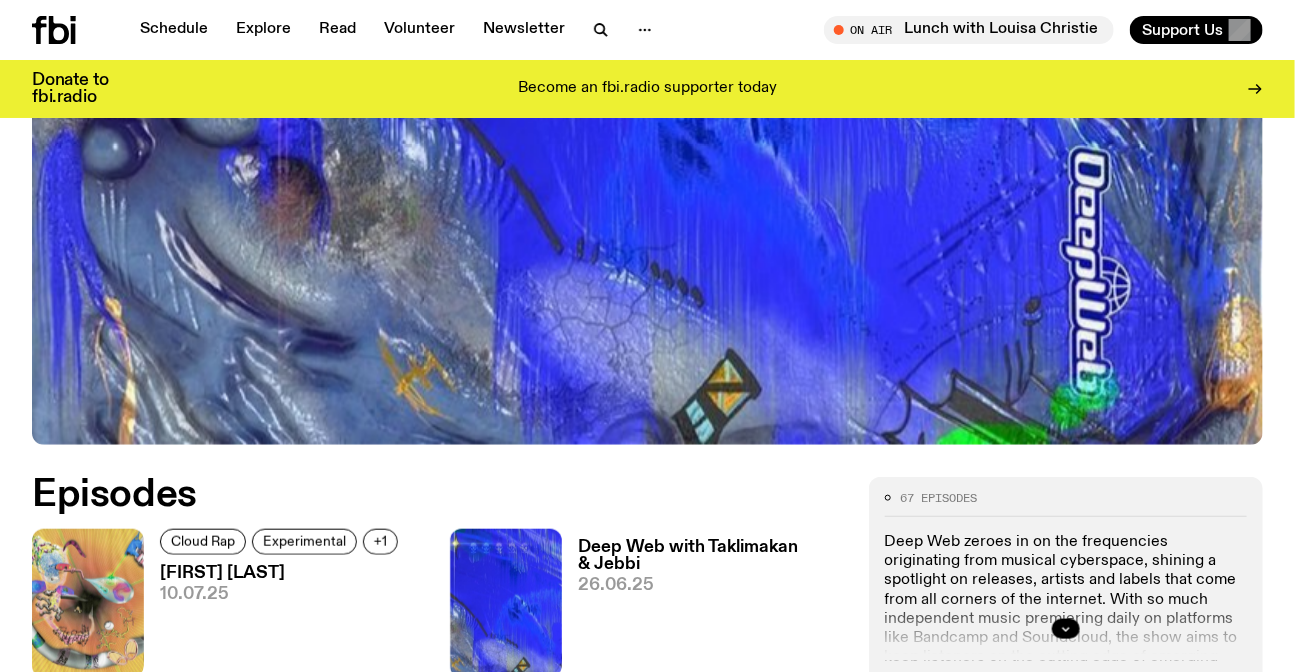 scroll, scrollTop: 987, scrollLeft: 0, axis: vertical 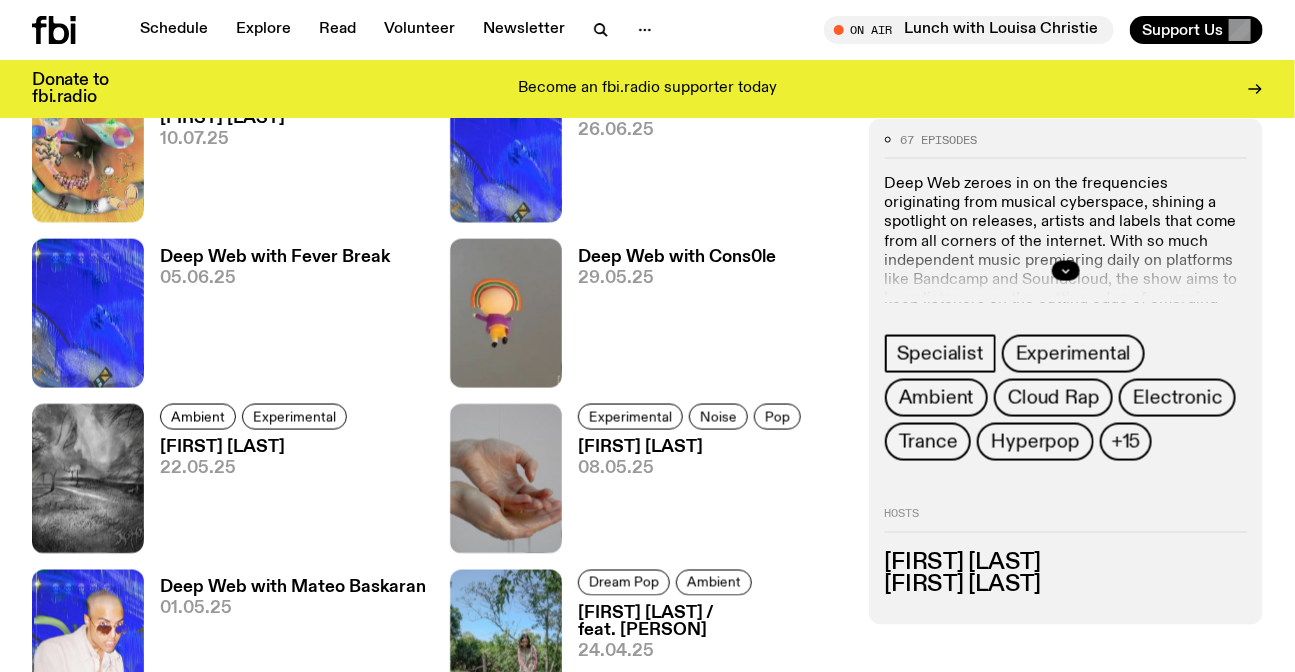 click on "10.07.25" at bounding box center [282, 139] 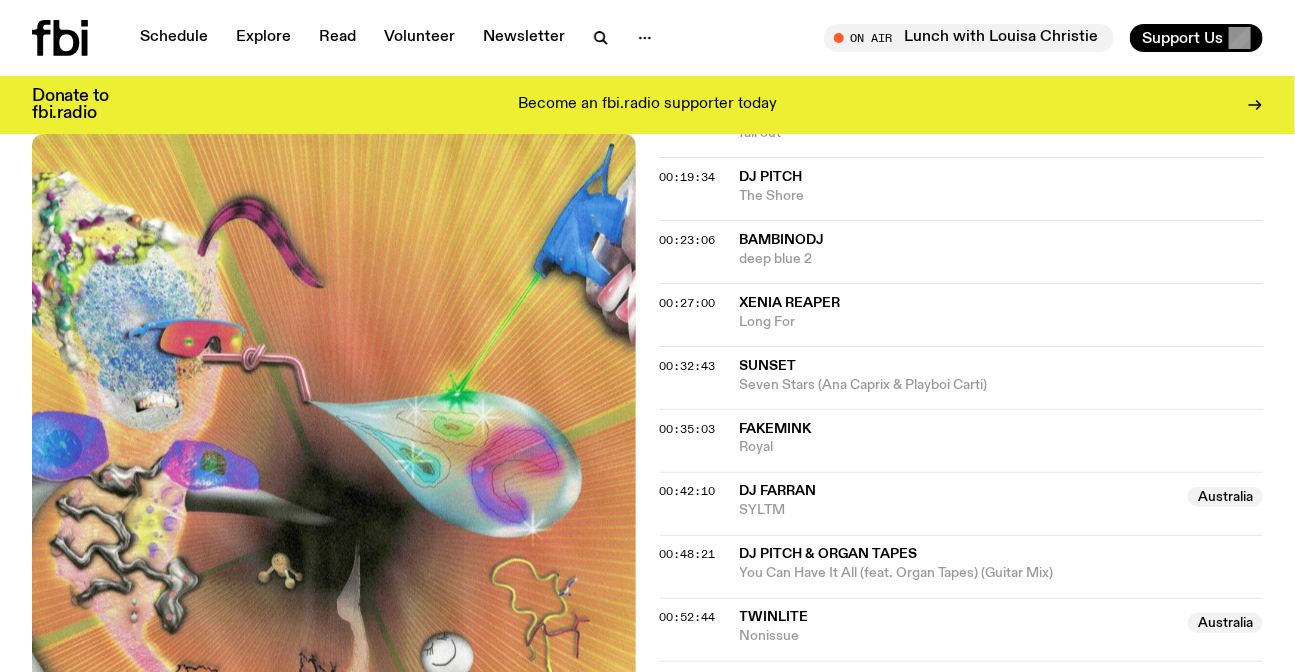 scroll, scrollTop: 0, scrollLeft: 0, axis: both 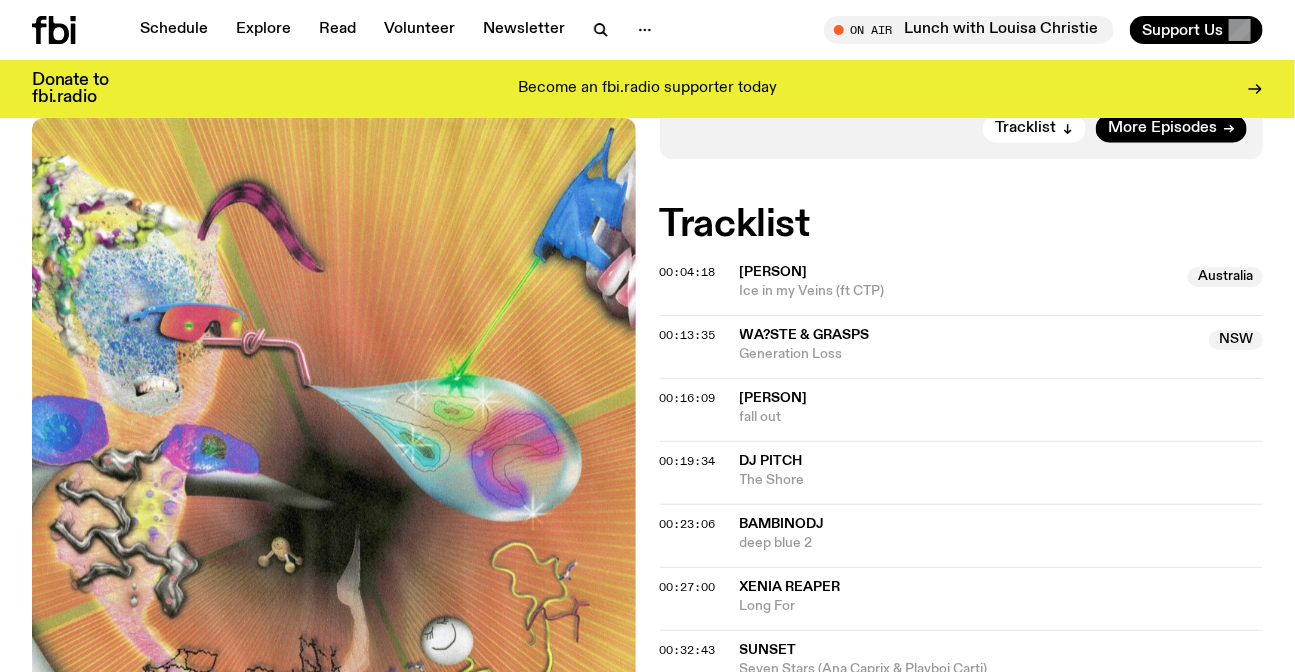 click on "Ice in my Veins (ft CTP)" at bounding box center (958, 291) 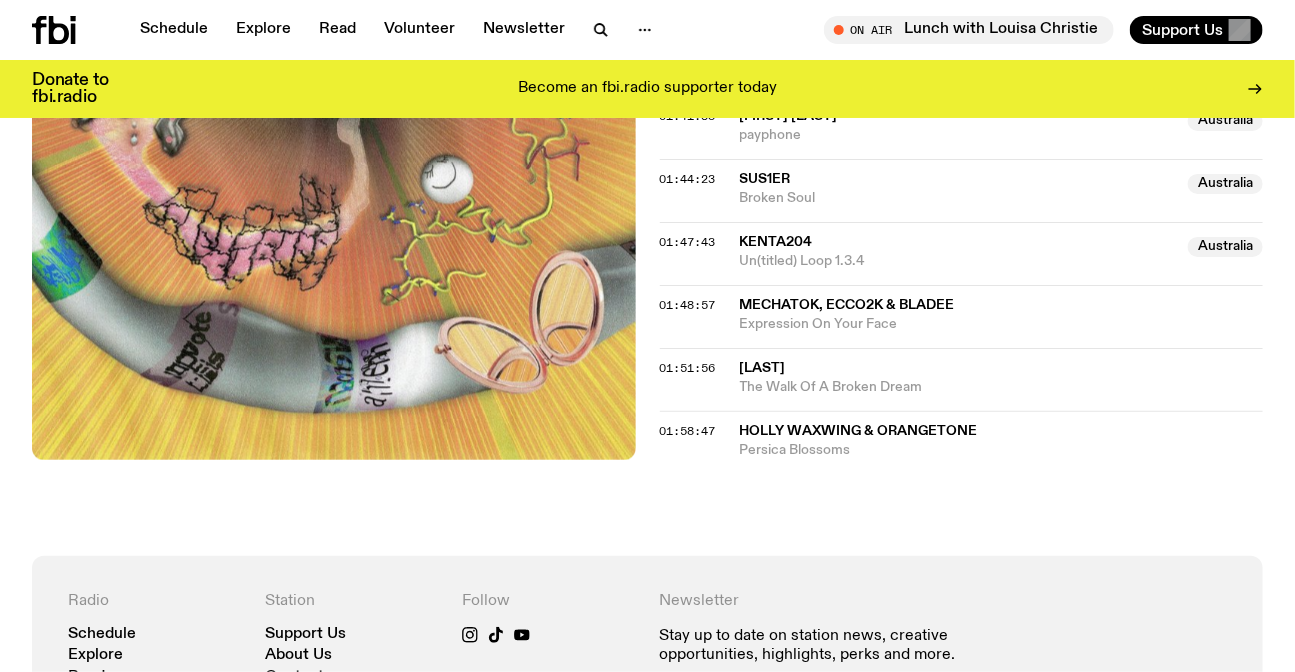 scroll, scrollTop: 2232, scrollLeft: 0, axis: vertical 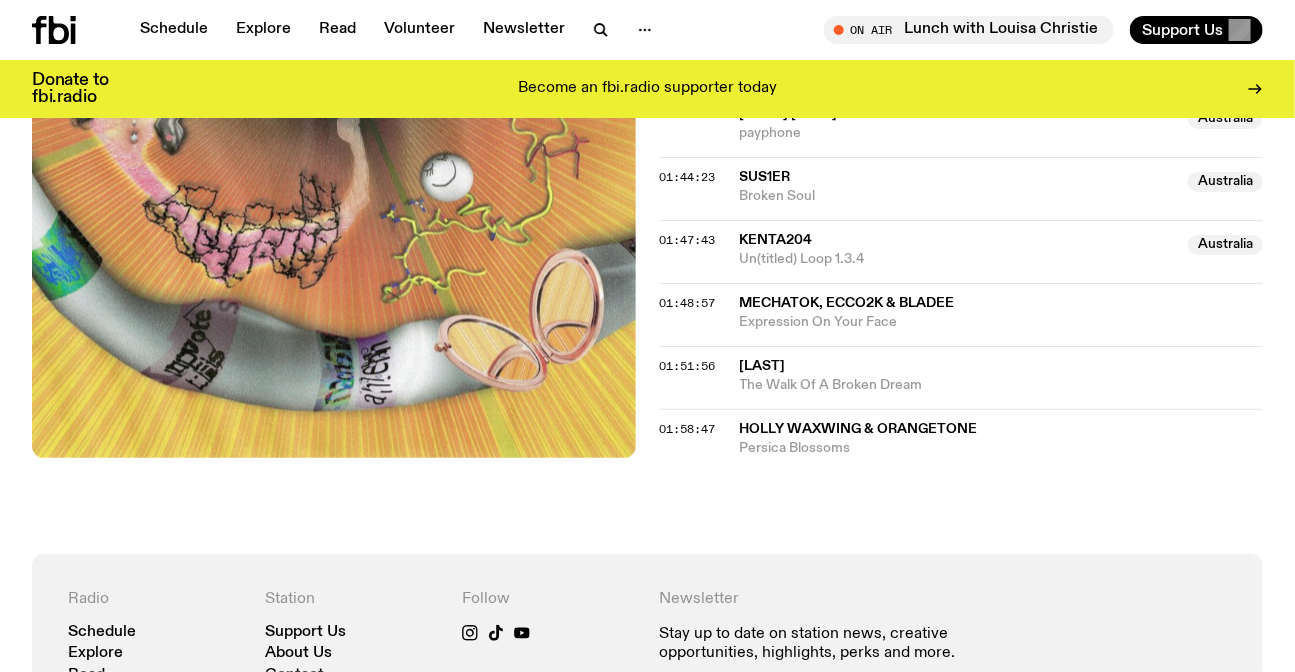 click on "[FIRST] [LAST]" 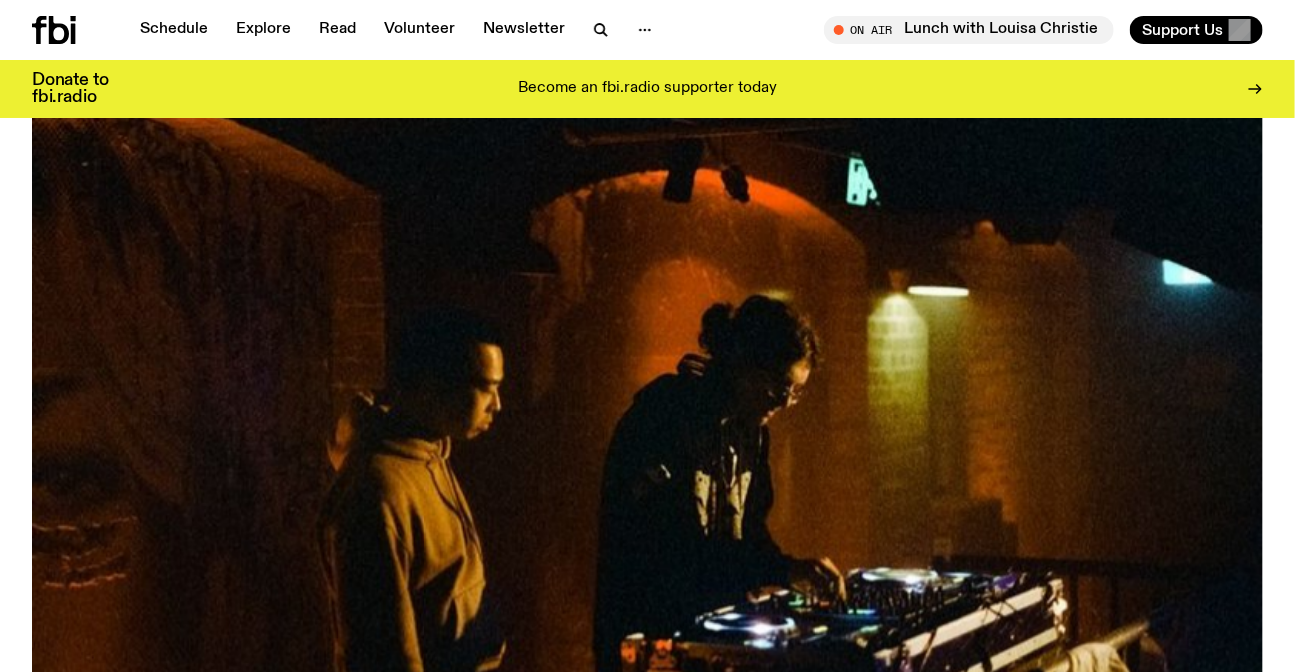 scroll, scrollTop: 530, scrollLeft: 0, axis: vertical 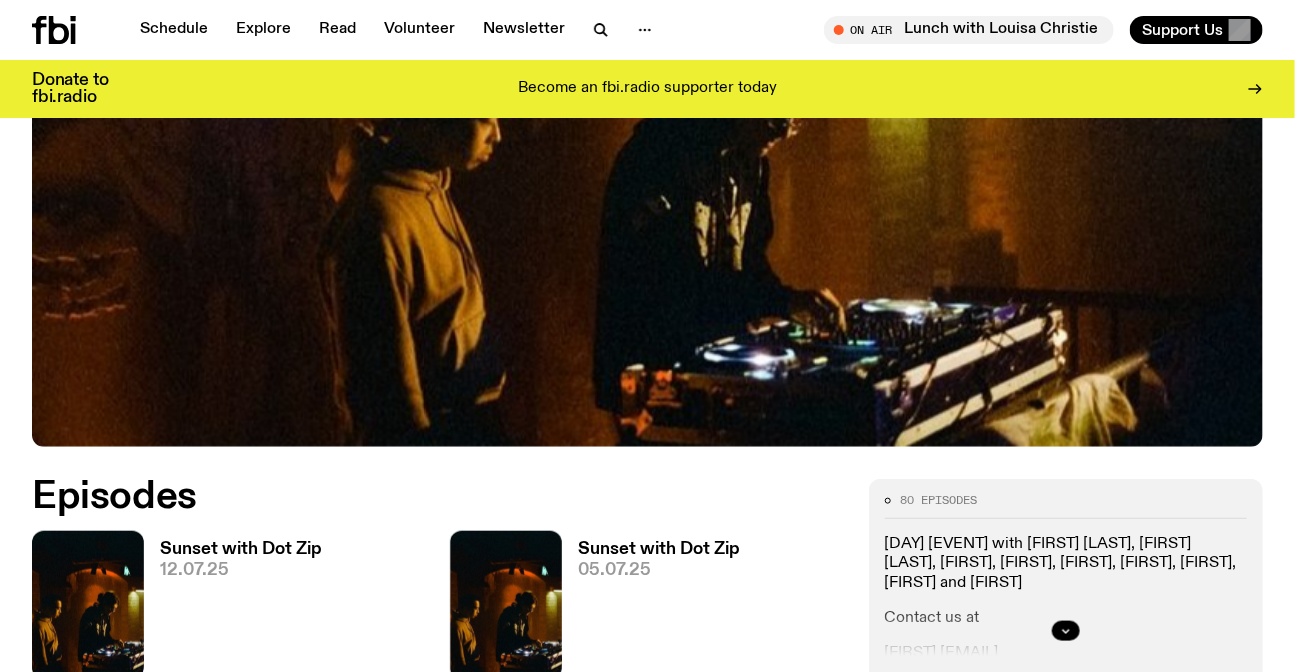 click on "Sunset with Dot Zip" at bounding box center [241, 549] 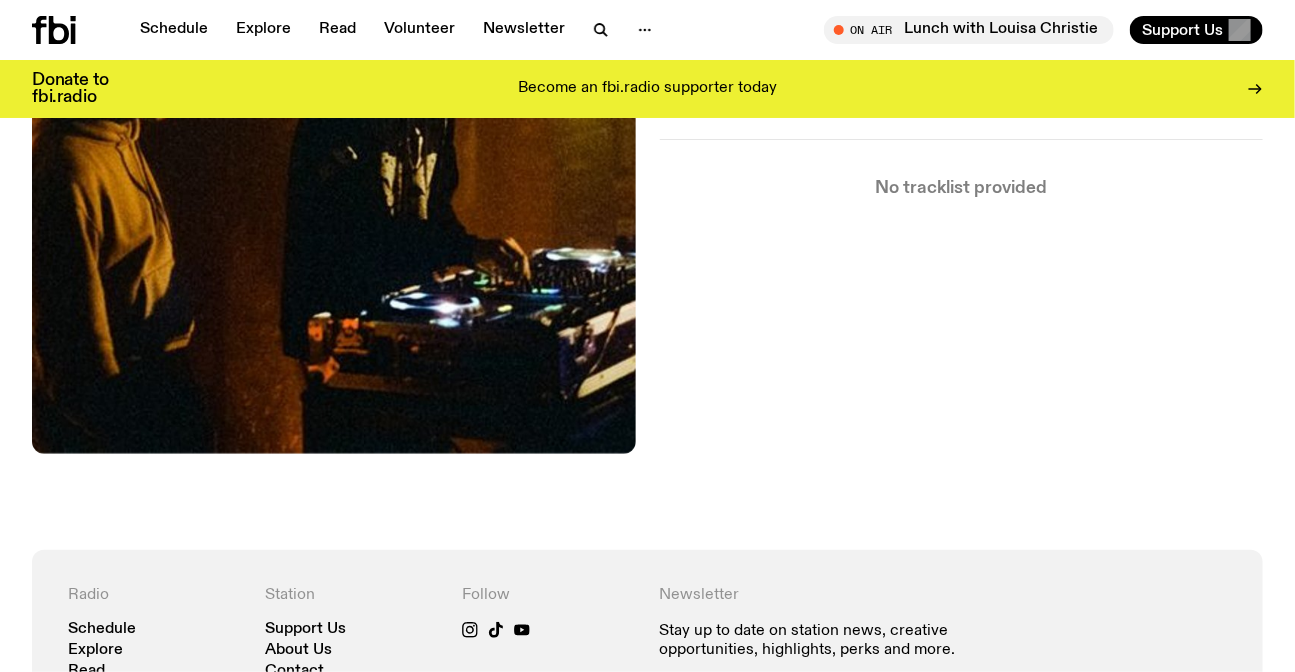 scroll, scrollTop: 811, scrollLeft: 0, axis: vertical 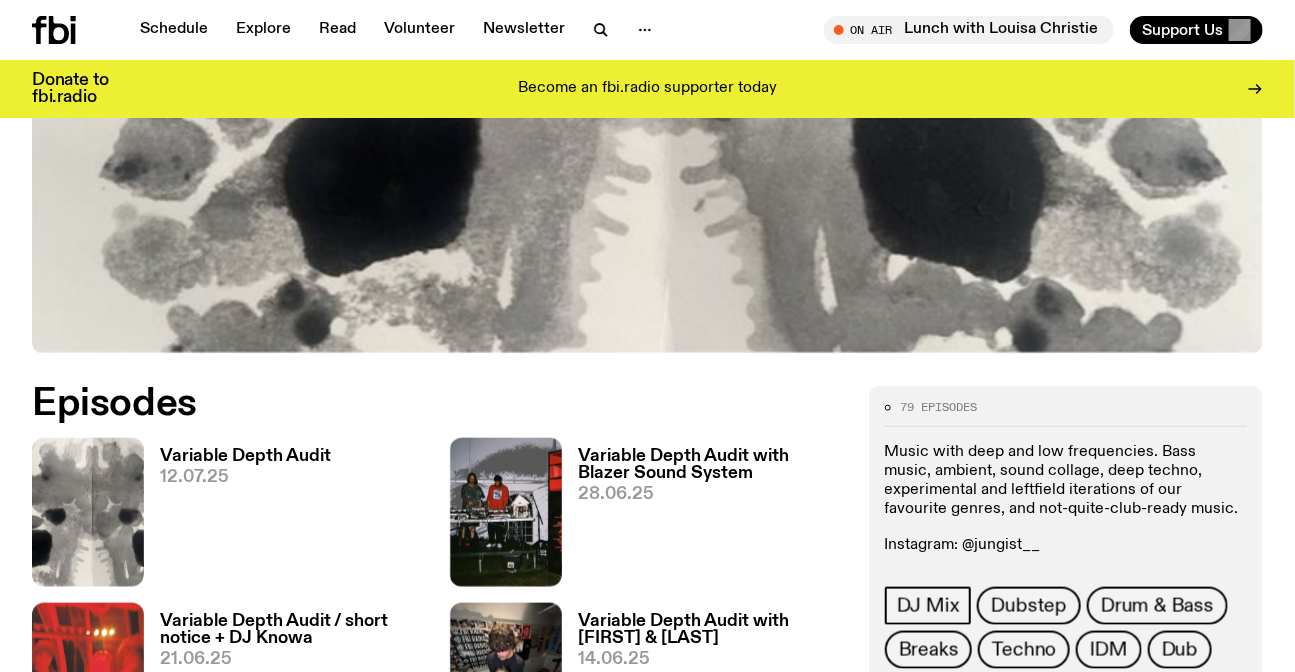click on "Variable Depth Audit 12.07.25" at bounding box center (237, 517) 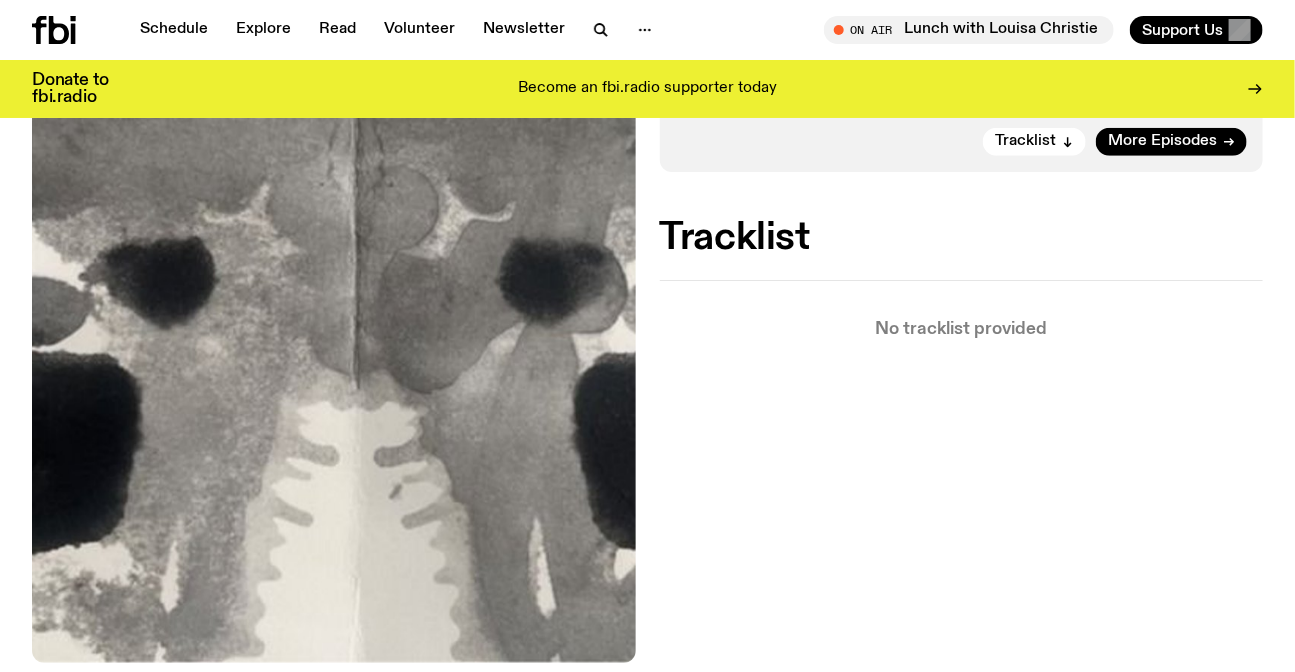scroll, scrollTop: 532, scrollLeft: 0, axis: vertical 